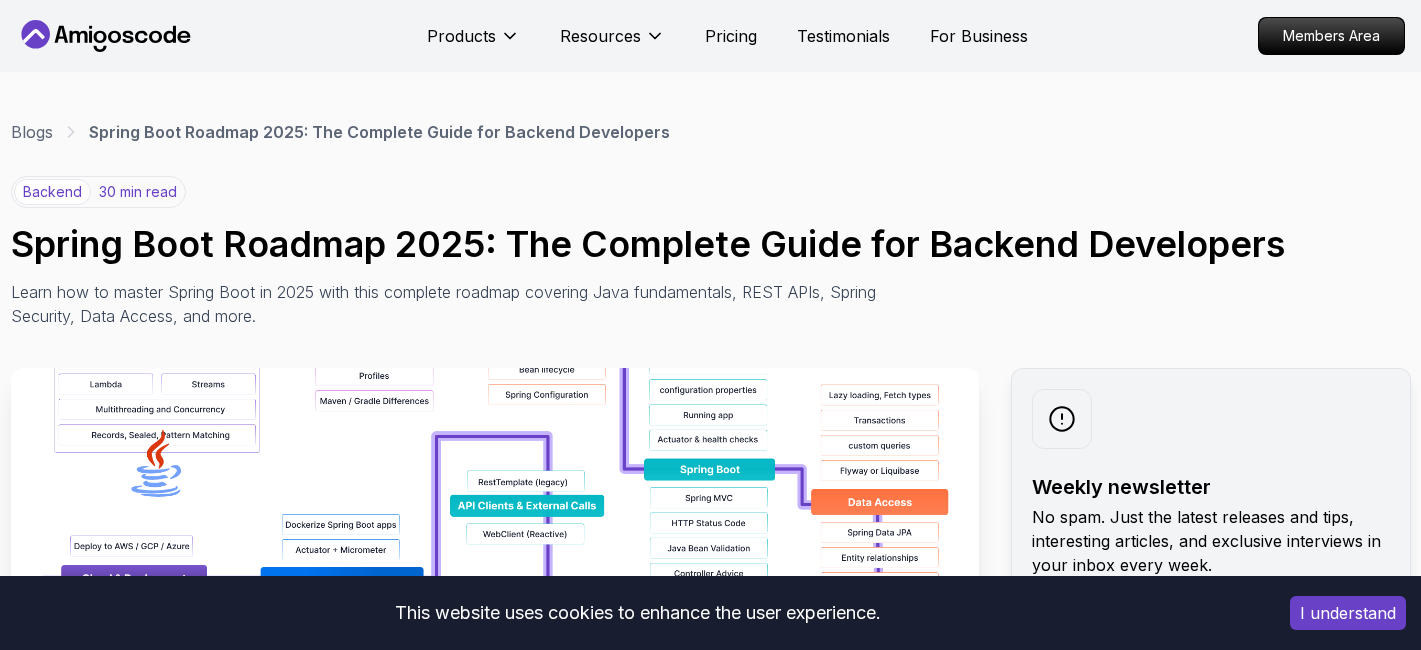 scroll, scrollTop: 127, scrollLeft: 0, axis: vertical 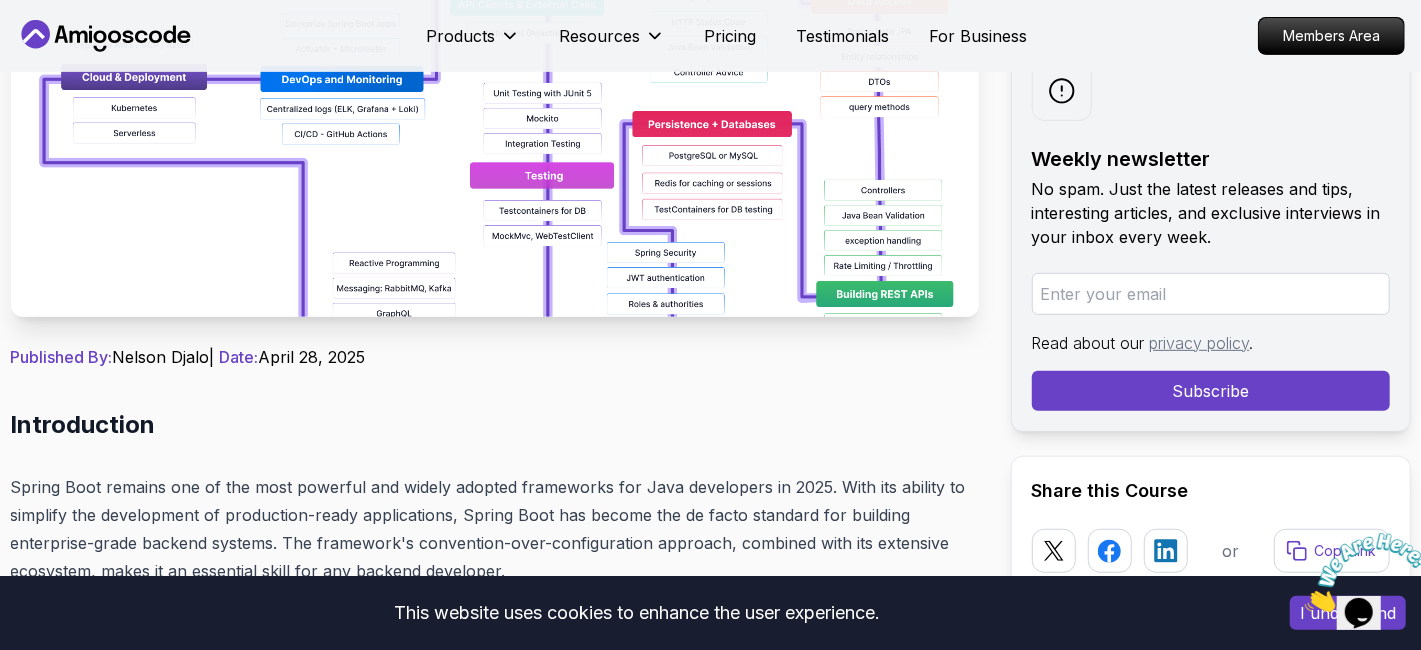 click at bounding box center [495, 92] 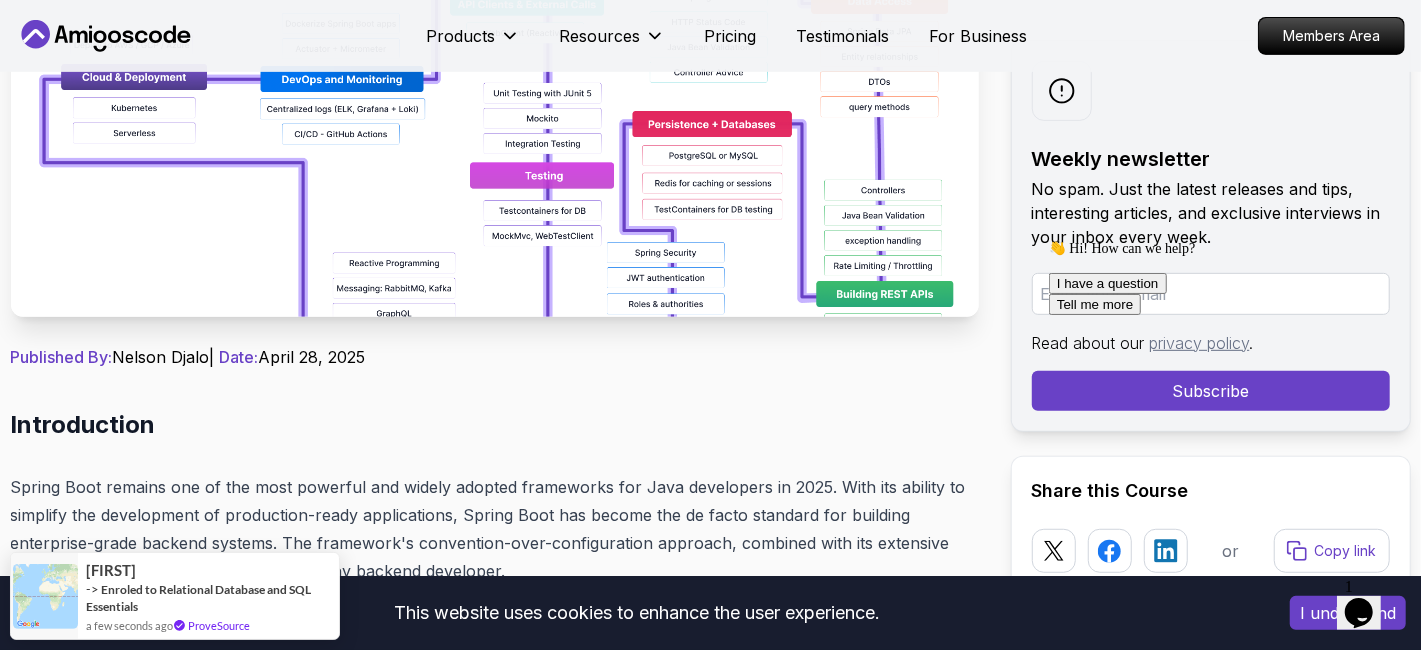 click at bounding box center [495, 92] 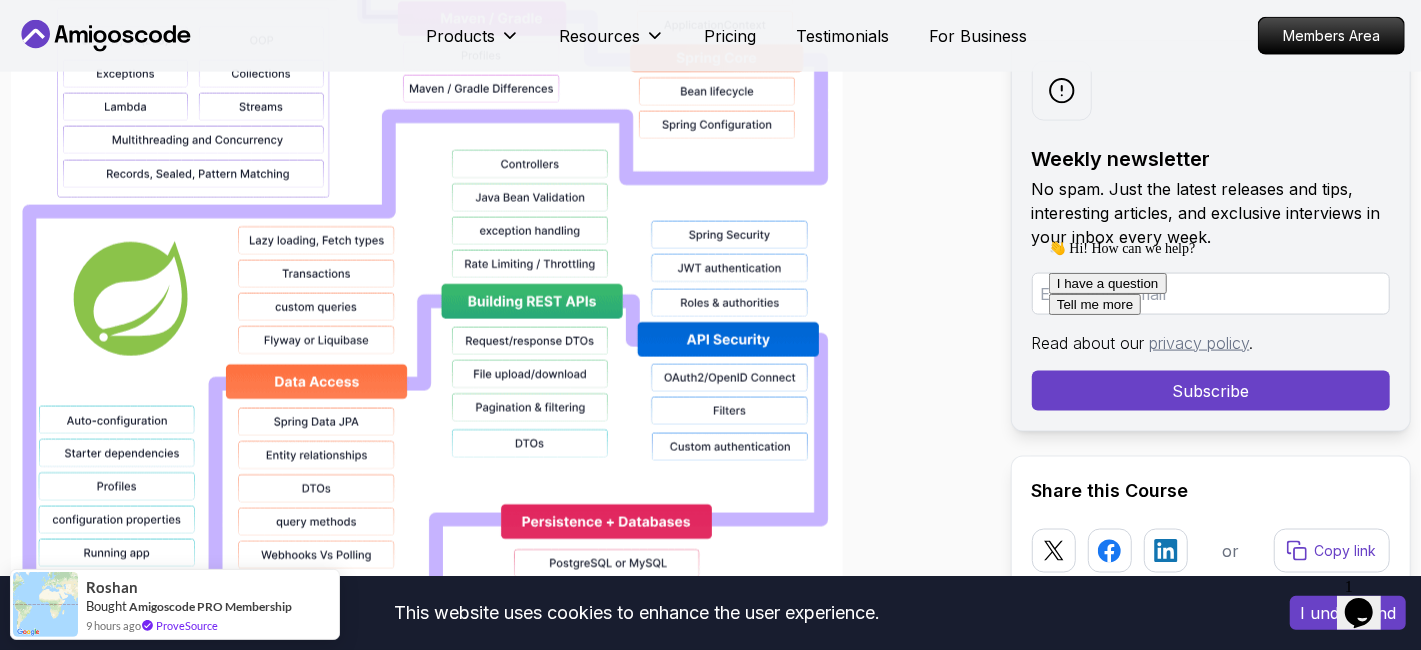scroll, scrollTop: 1649, scrollLeft: 0, axis: vertical 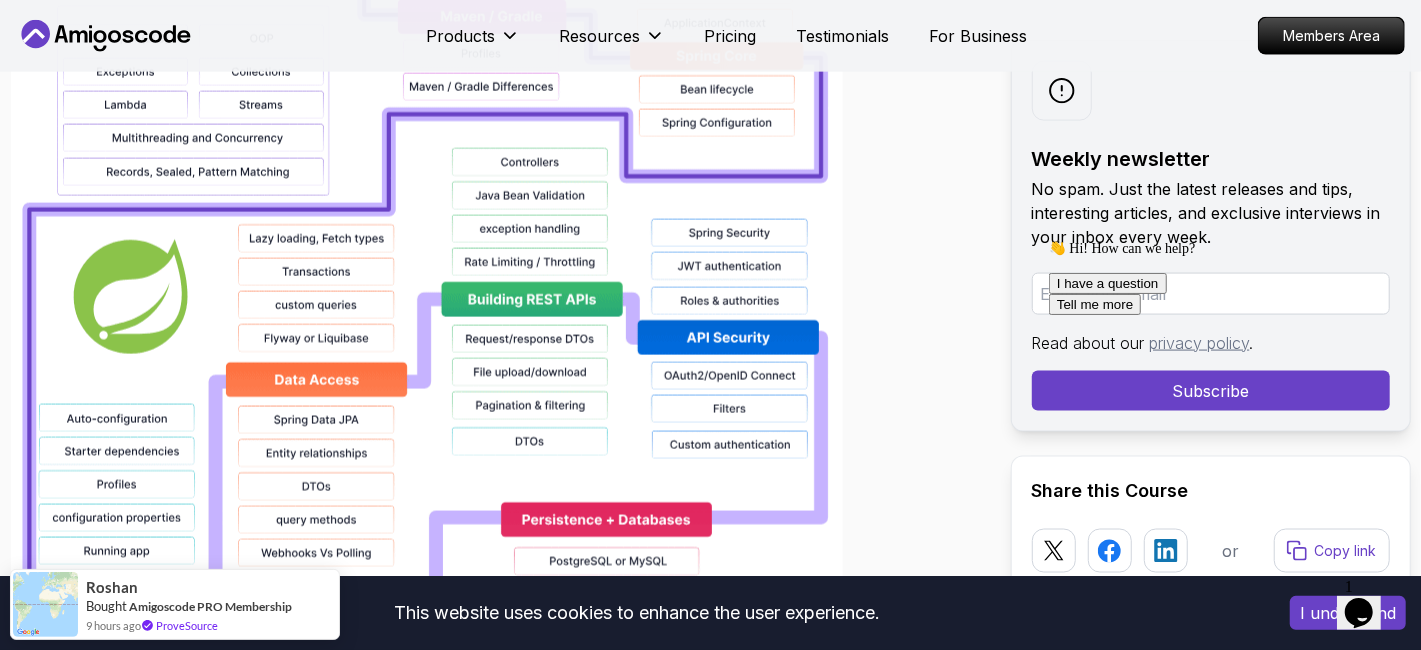 click on "This website uses cookies to enhance the user experience. I understand Products Resources Pricing Testimonials For Business Members Area Products Resources Pricing Testimonials For Business Members Area Blogs Spring Boot Roadmap 2025: The Complete Guide for Backend Developers backend 30 min read Spring Boot Roadmap 2025: The Complete Guide for Backend Developers Learn how to master Spring Boot in 2025 with this complete roadmap covering Java fundamentals, REST APIs, Spring Security, Data Access, and more. Weekly newsletter No spam. Just the latest releases and tips, interesting articles, and exclusive interviews in your inbox every week. Read about our   privacy policy . Subscribe Share this Course or Copy link Published By:  Nelson Djalo  |   Date:  April 28, 2025 Introduction
Table of Contents
Why Learn Spring Boot in 2025?
Market Demand and Career Opportunities
Technical Advantages and Industry Adoption
Ecosystem and Community Support
Step 1: Master Java Fundamentals" at bounding box center [710, 11845] 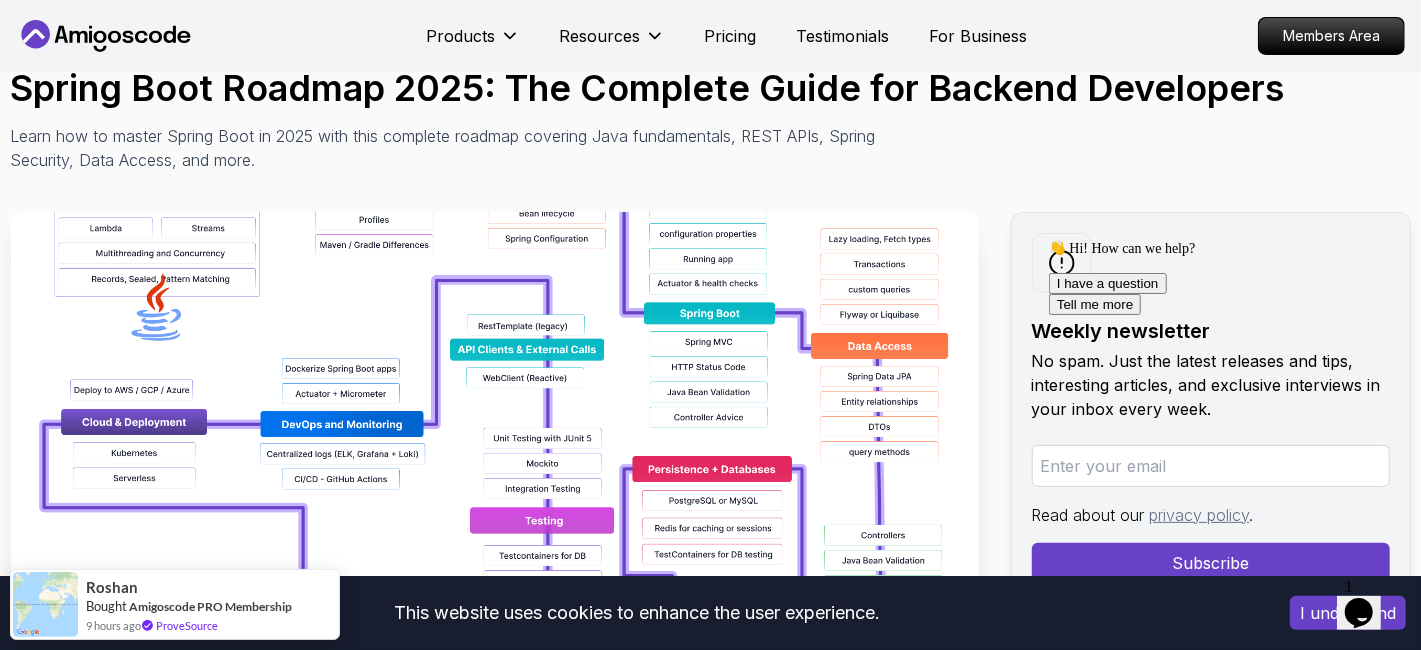 scroll, scrollTop: 379, scrollLeft: 0, axis: vertical 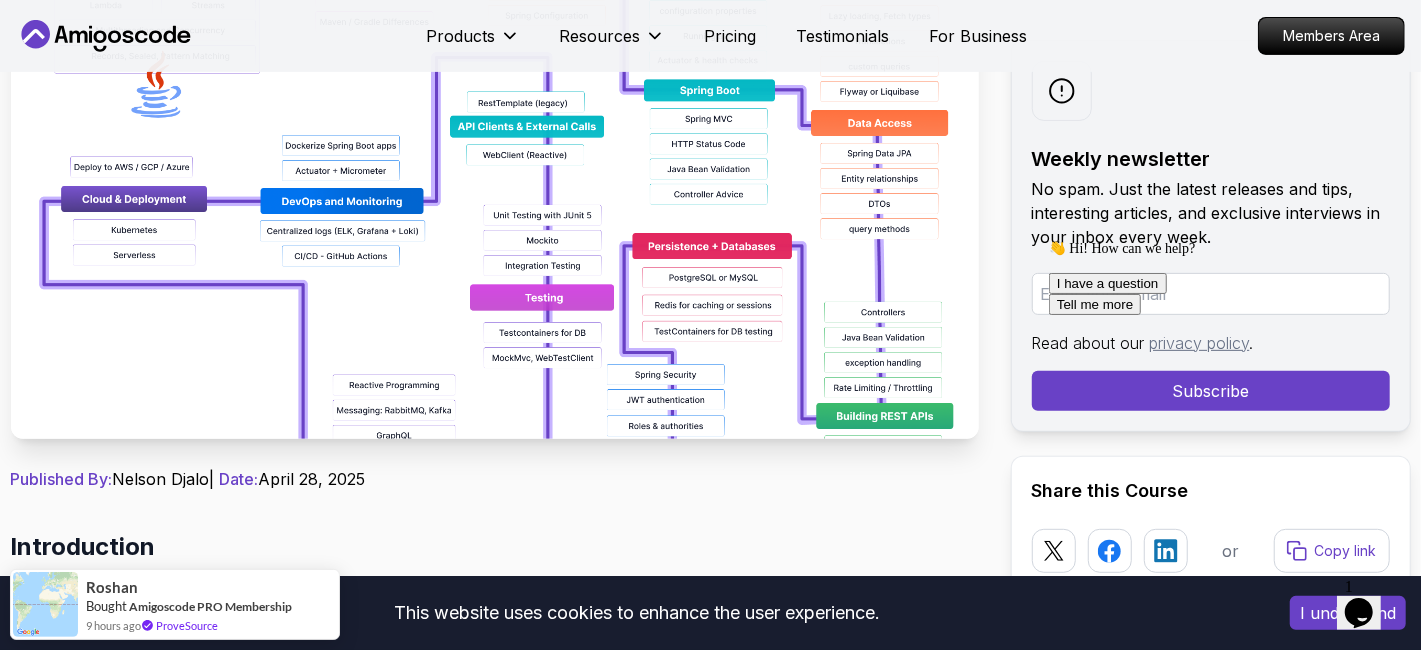 click at bounding box center (495, 214) 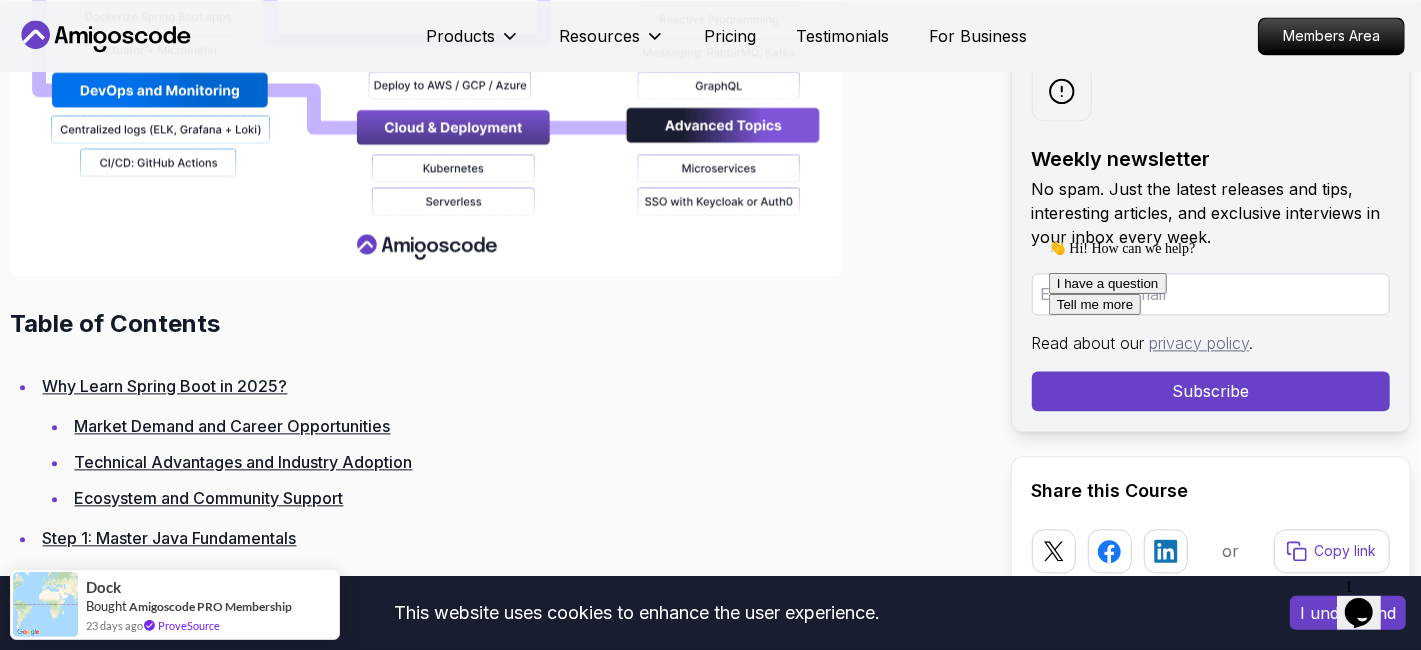 scroll, scrollTop: 2711, scrollLeft: 0, axis: vertical 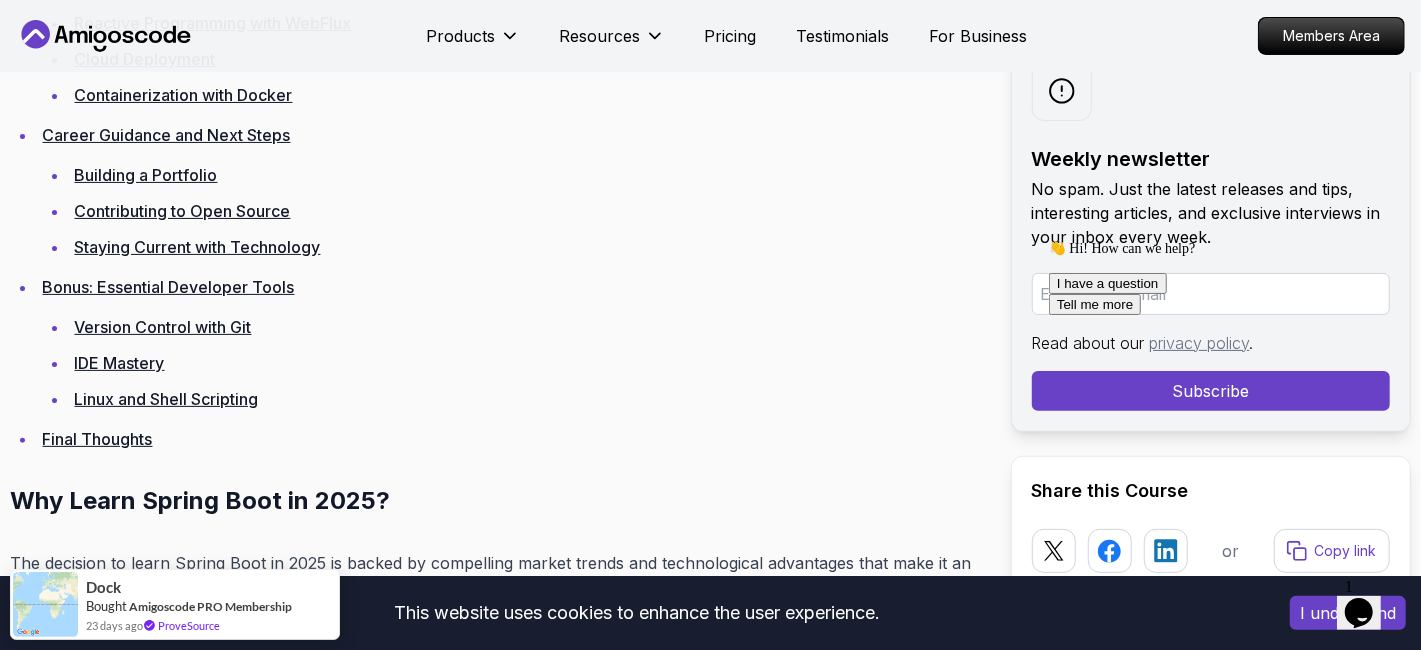 click on "Version Control with Git
IDE Mastery
Linux and Shell Scripting" at bounding box center (511, 363) 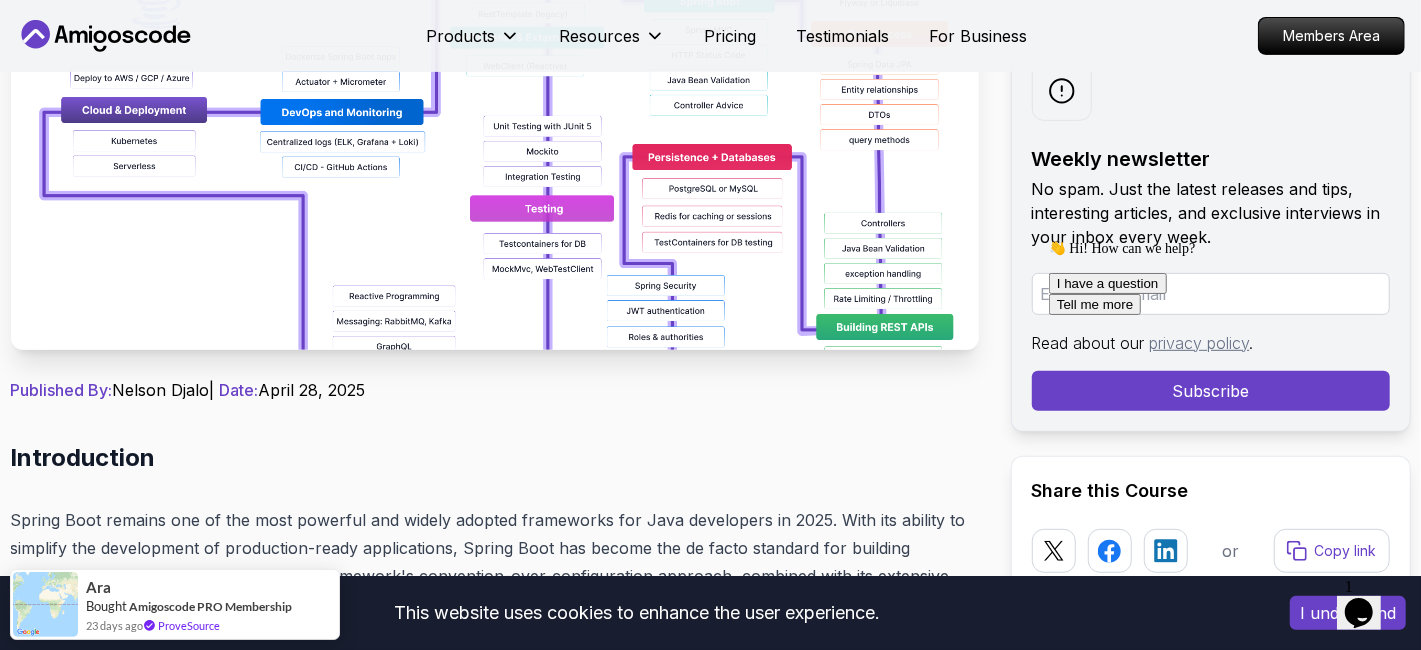 scroll, scrollTop: 0, scrollLeft: 0, axis: both 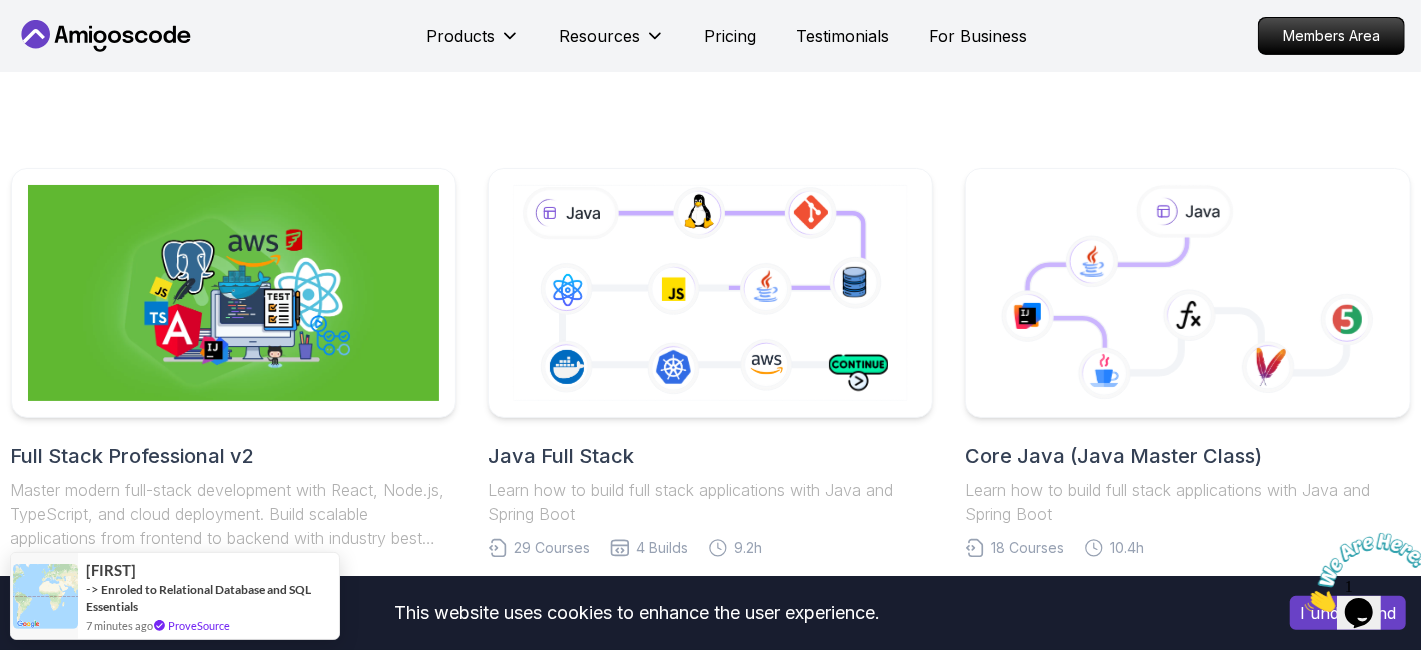click at bounding box center (1304, 605) 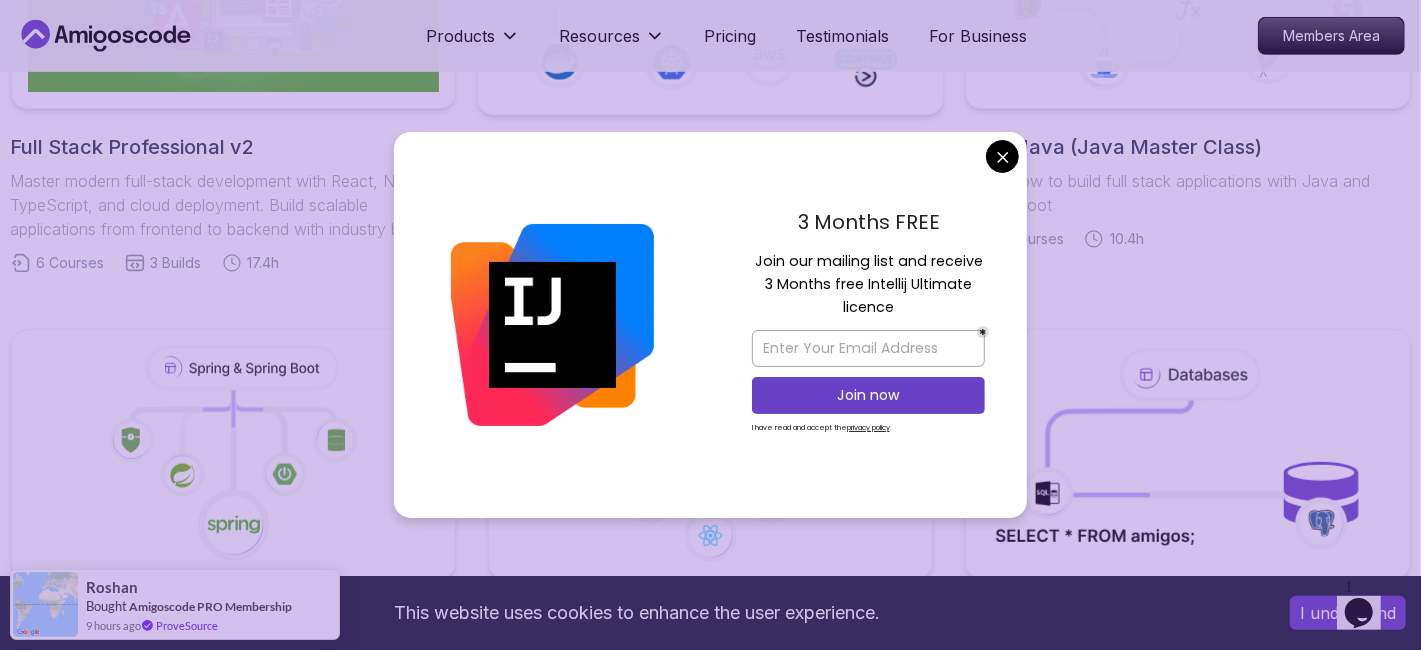scroll, scrollTop: 681, scrollLeft: 0, axis: vertical 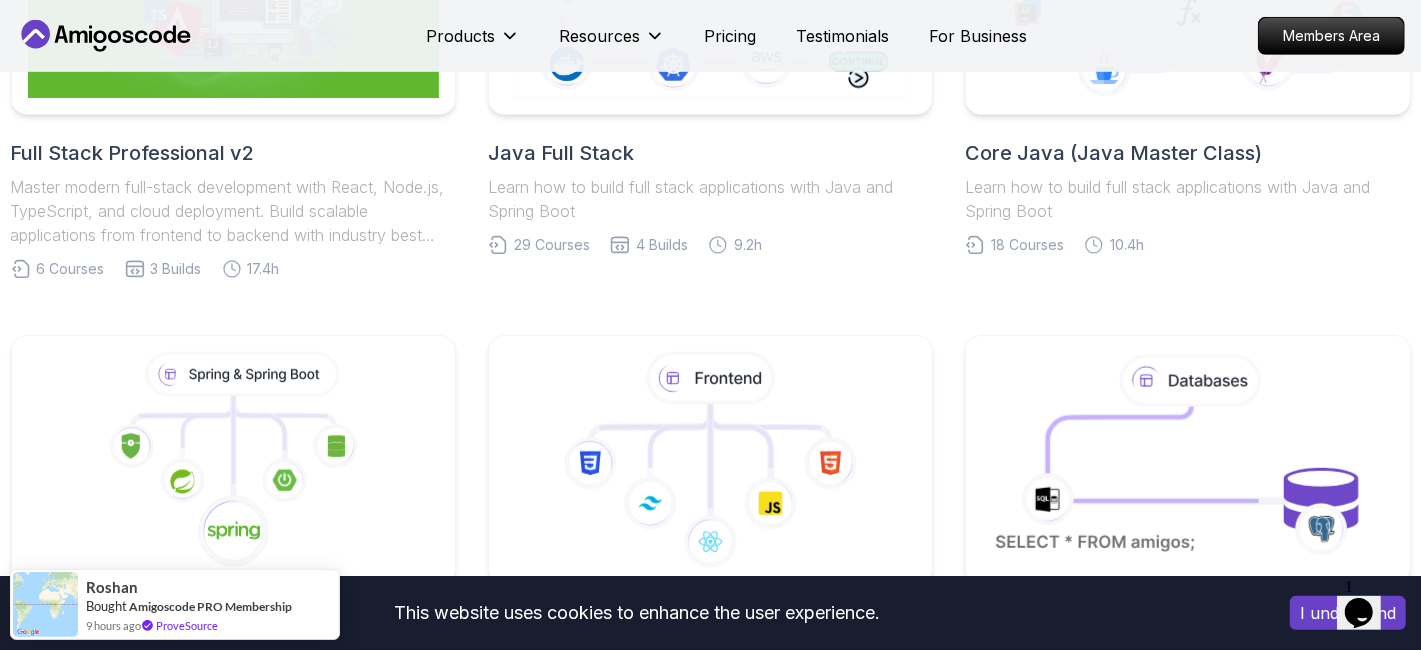 click on "This website uses cookies to enhance the user experience. I understand Products Resources Pricing Testimonials For Business Members Area Products Resources Pricing Testimonials For Business Members Area Roadmaps Start with our   Step-by-Step Roadmaps! Master in-demand tech skills with our proven learning roadmaps. From beginner to expert, follow structured paths that thousands of developers use to land high-paying jobs and accelerate their careers in software development. Full Stack Professional v2 Master modern full-stack development with React, Node.js, TypeScript, and cloud deployment. Build scalable applications from frontend to backend with industry best practices. 6   Courses 3   Builds 17.4h Java Full Stack Learn how to build full stack applications with Java and Spring Boot 29   Courses 4   Builds 9.2h Core Java (Java Master Class) Learn how to build full stack applications with Java and Spring Boot 18   Courses 10.4h Spring and Spring Boot 10   Courses 21.4h Frontend Developer 10   Courses 8.7h 5   4" at bounding box center (710, 804) 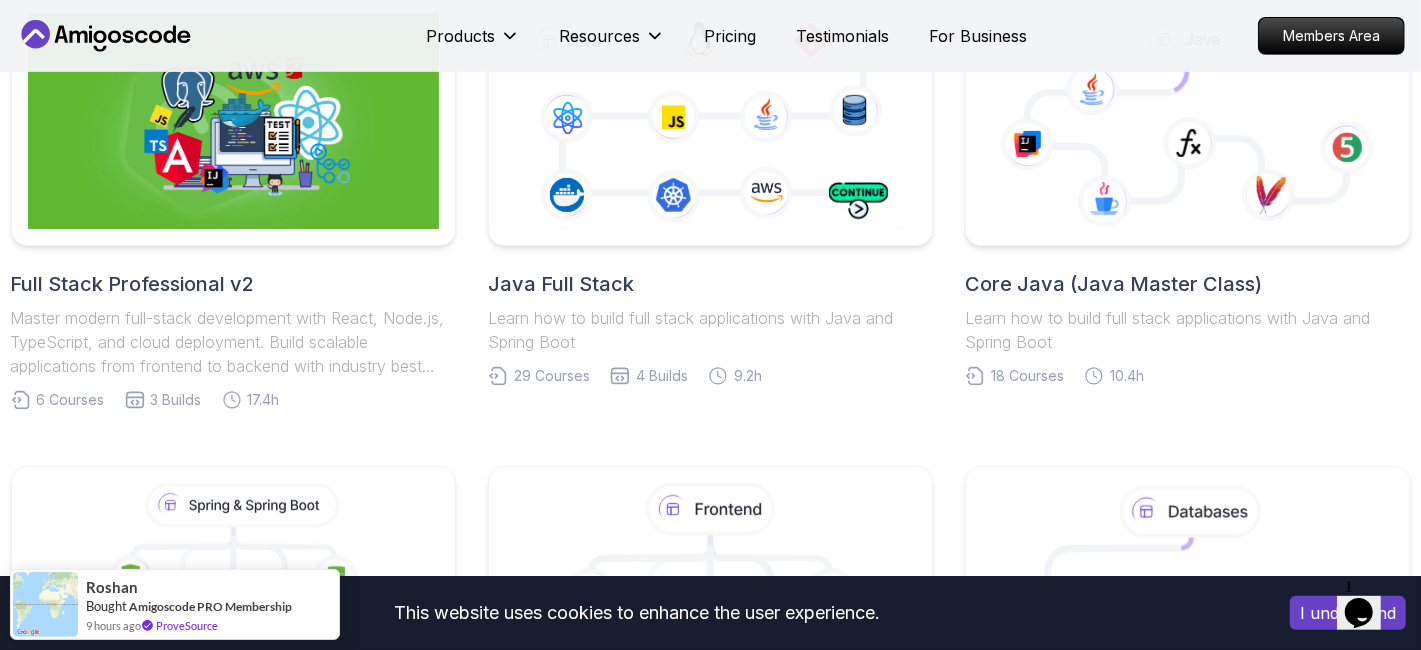 scroll, scrollTop: 452, scrollLeft: 0, axis: vertical 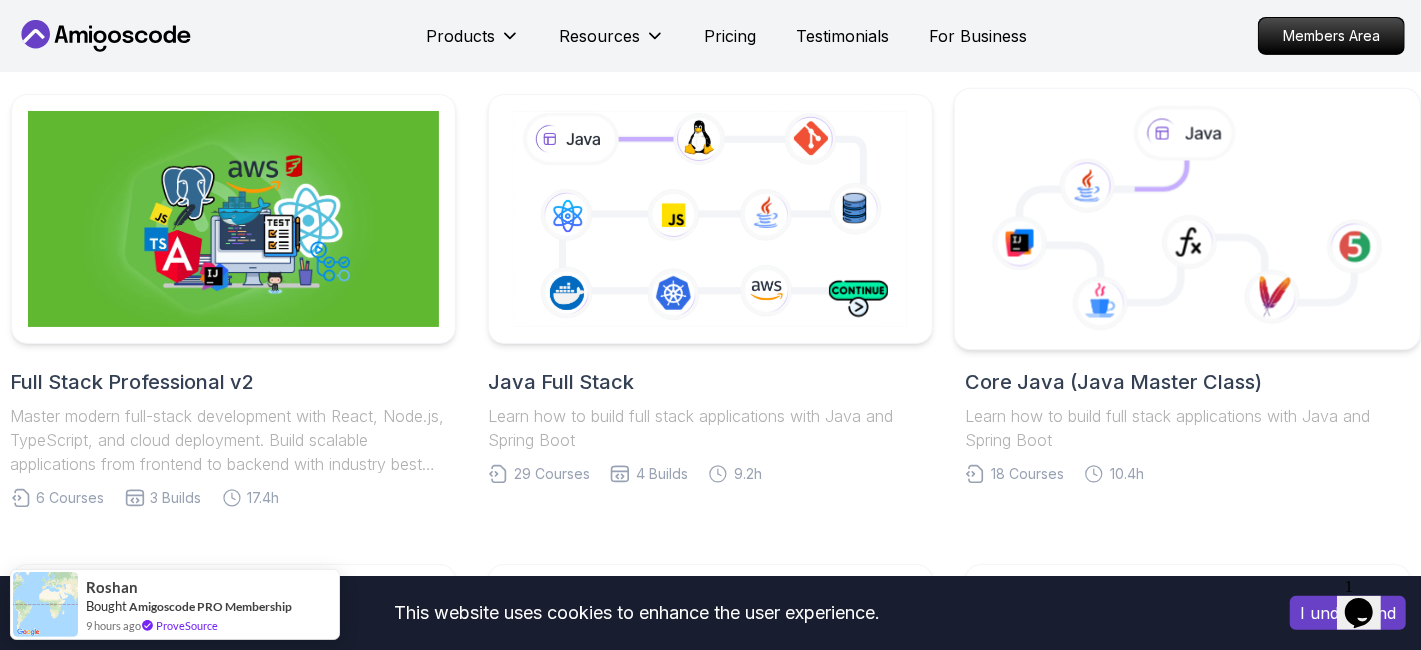 click 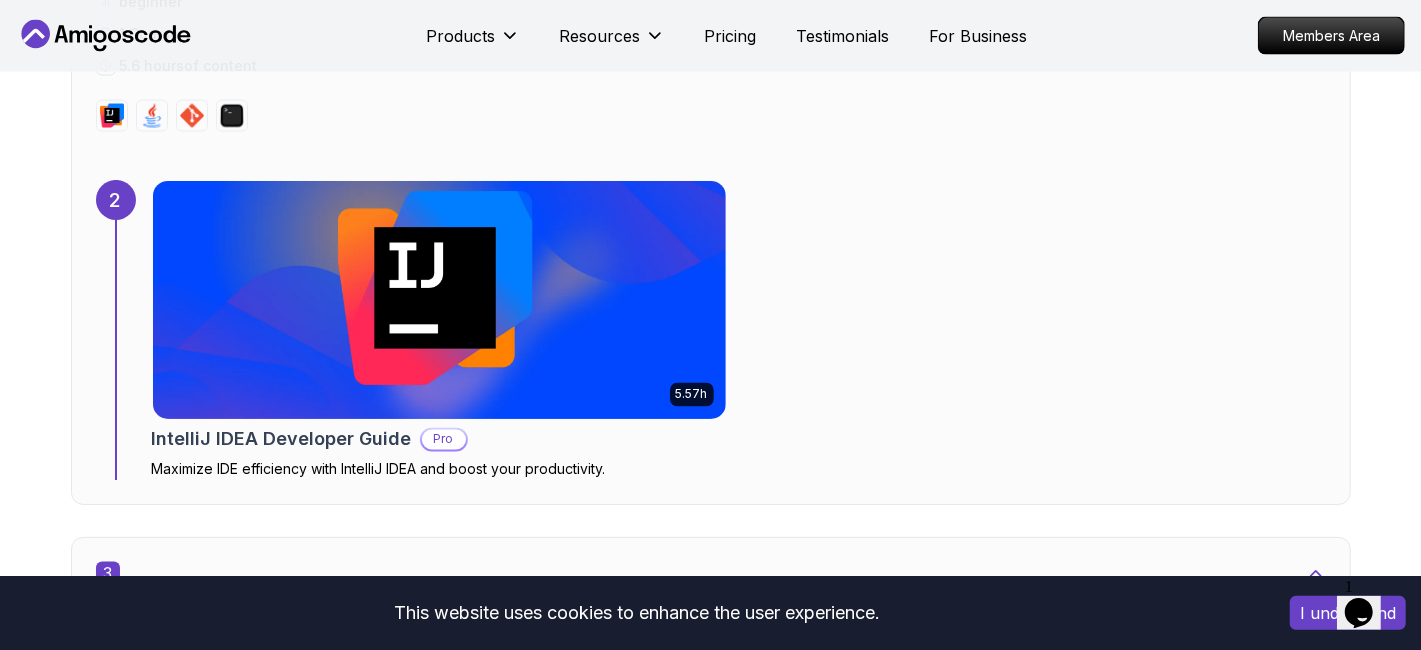 scroll, scrollTop: 2002, scrollLeft: 0, axis: vertical 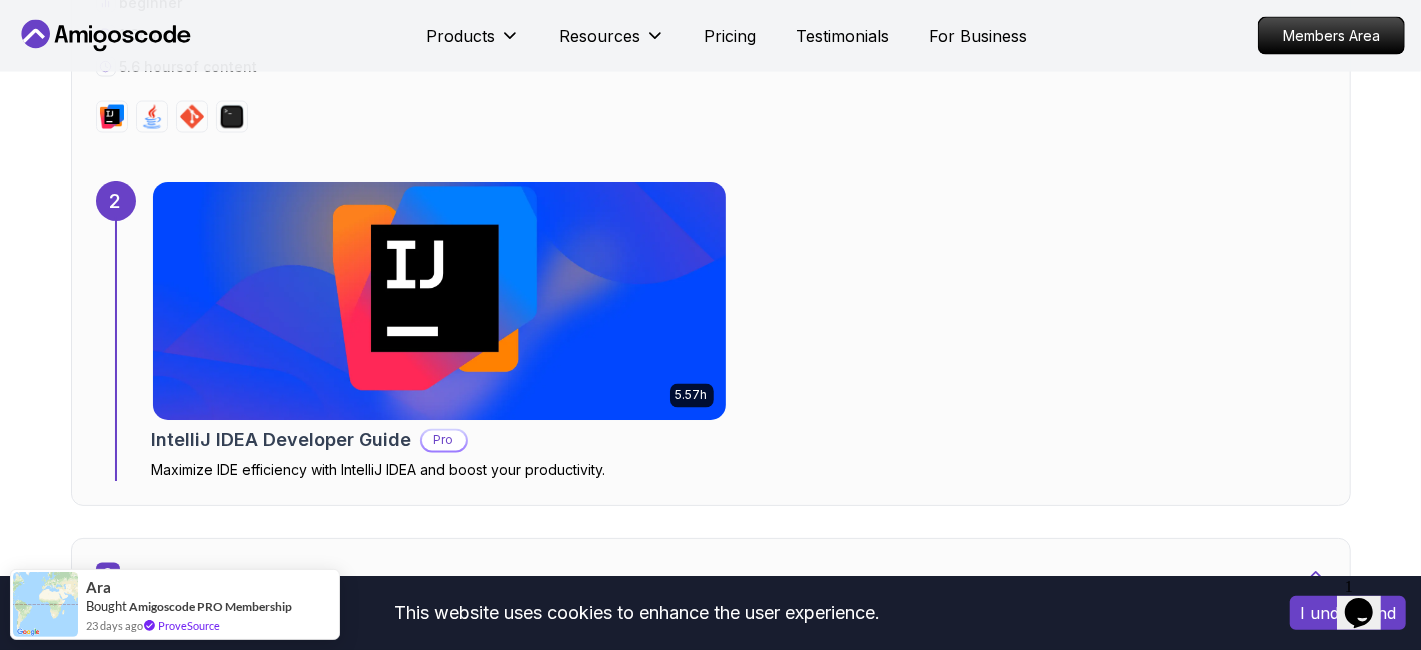 click at bounding box center [439, 301] 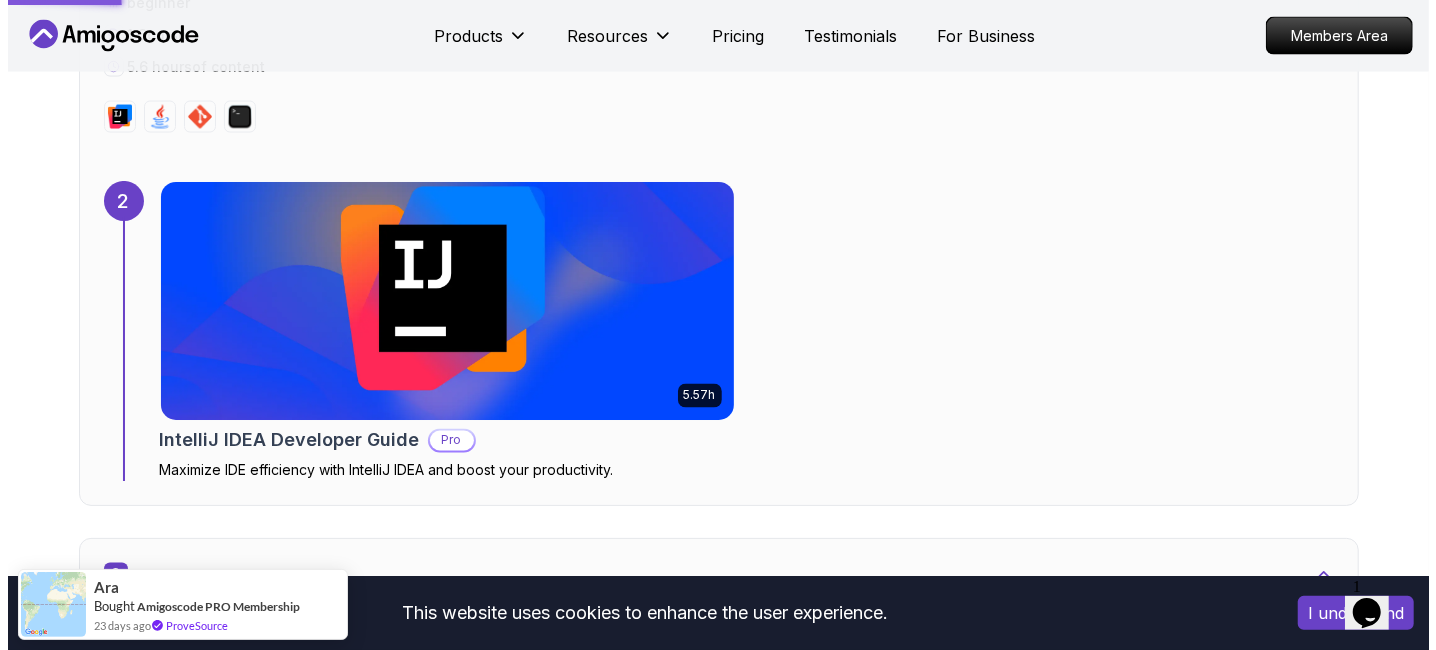 scroll, scrollTop: 0, scrollLeft: 0, axis: both 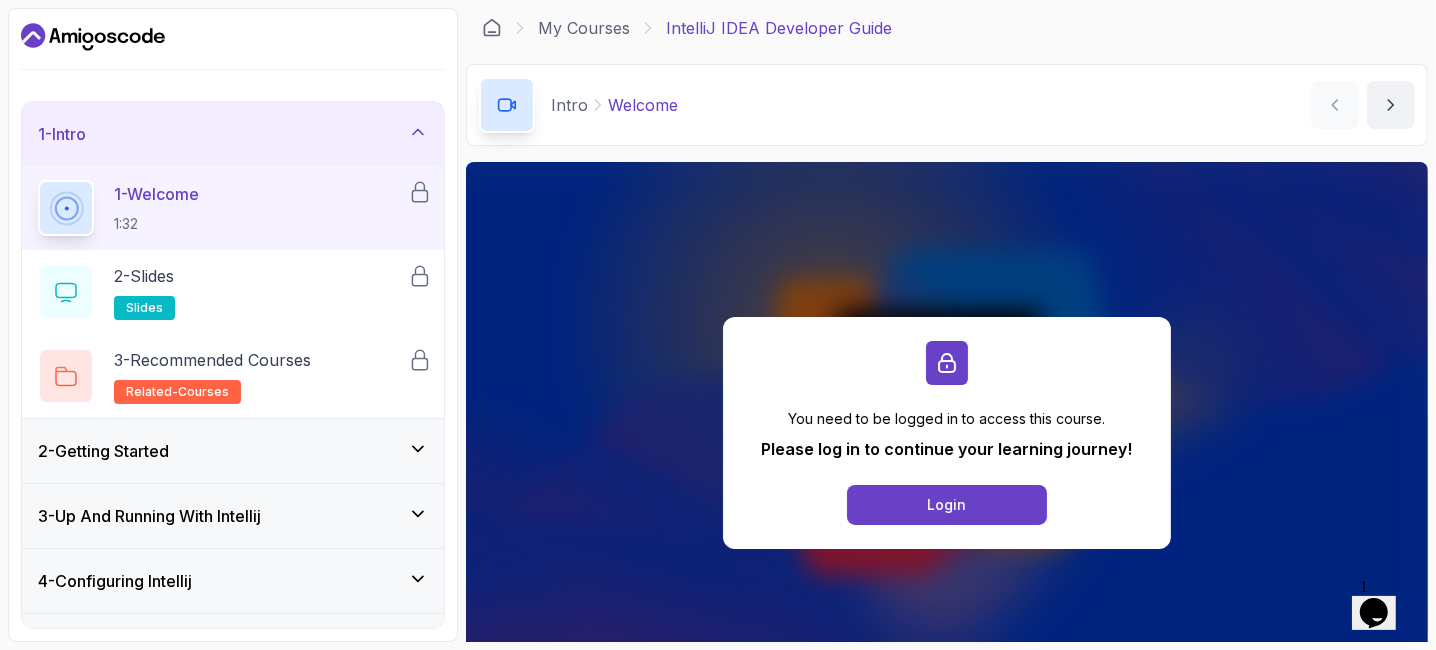 click 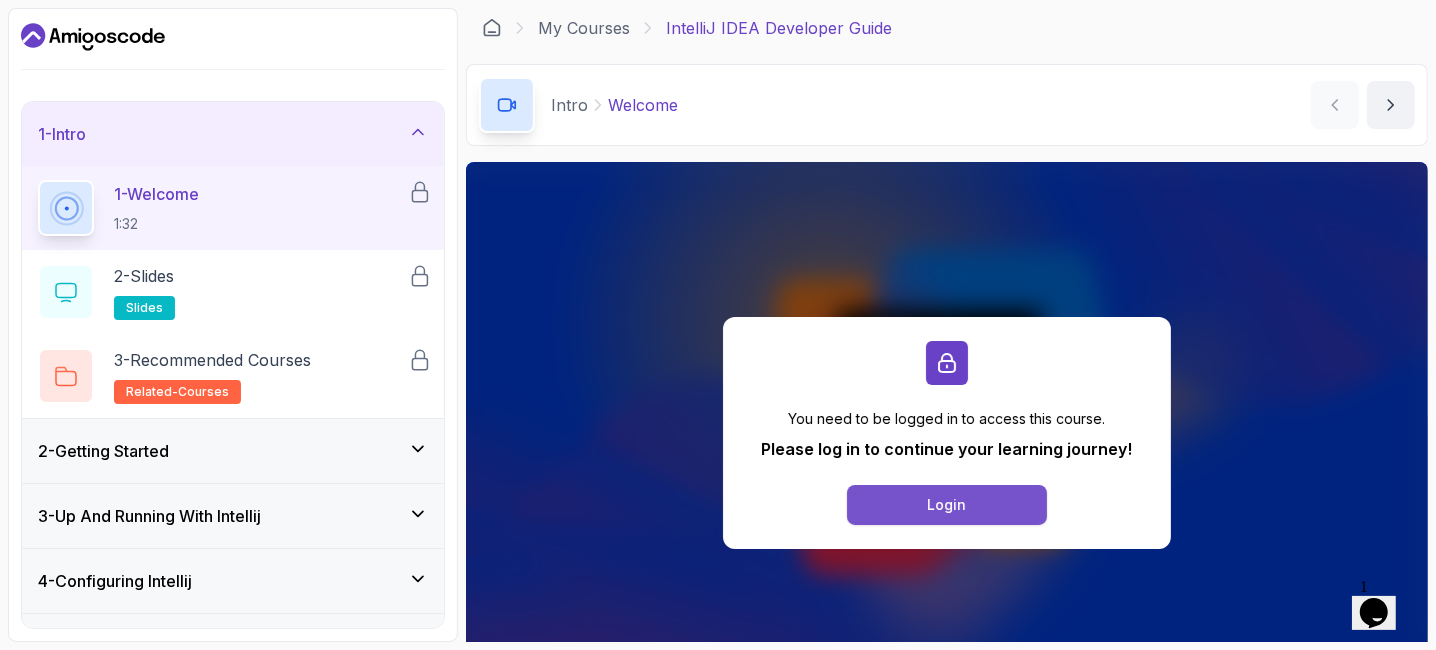 click on "Login" at bounding box center (947, 505) 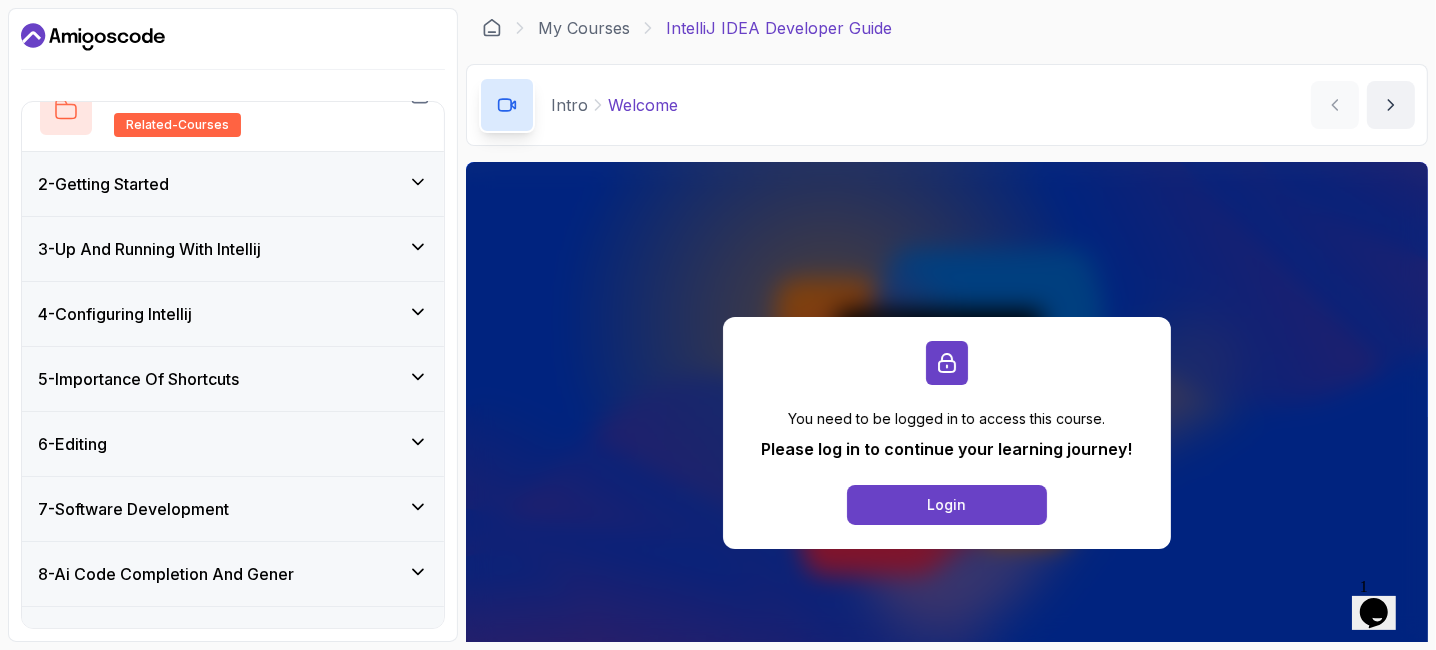 scroll, scrollTop: 237, scrollLeft: 0, axis: vertical 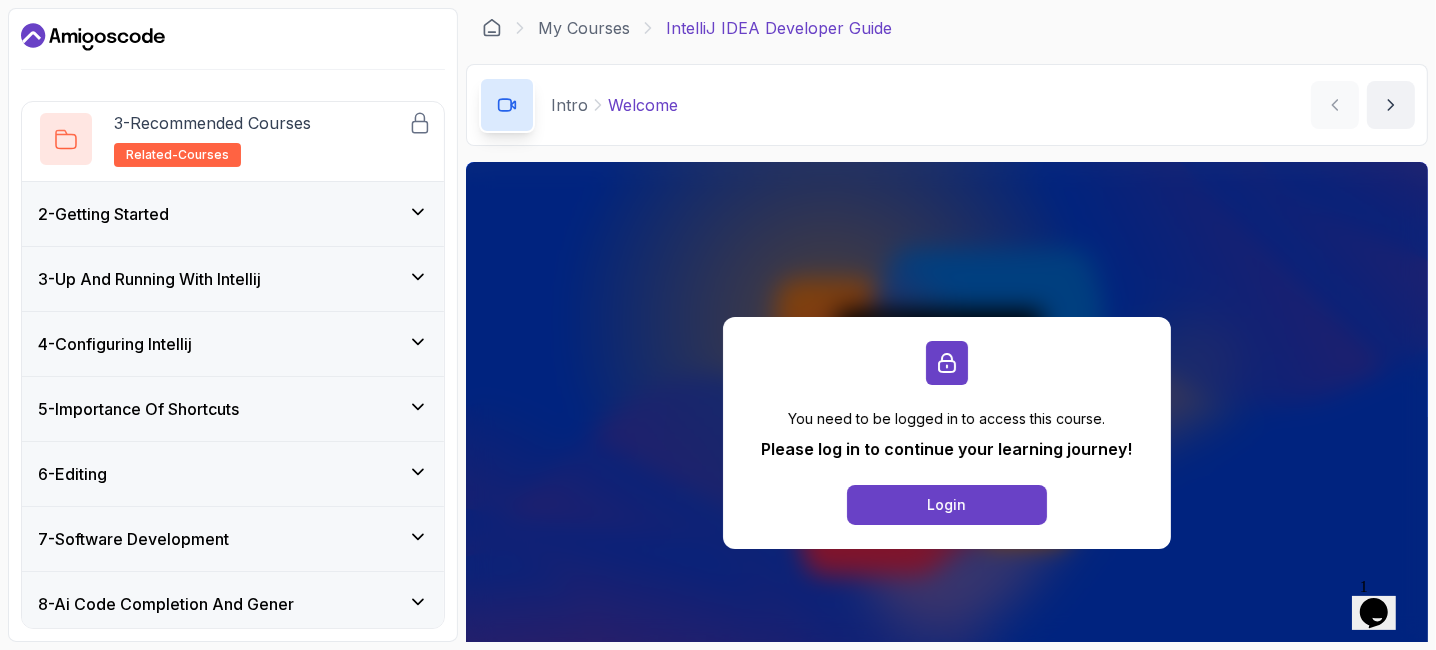 click on "3  -  Up And Running With Intellij" at bounding box center [149, 279] 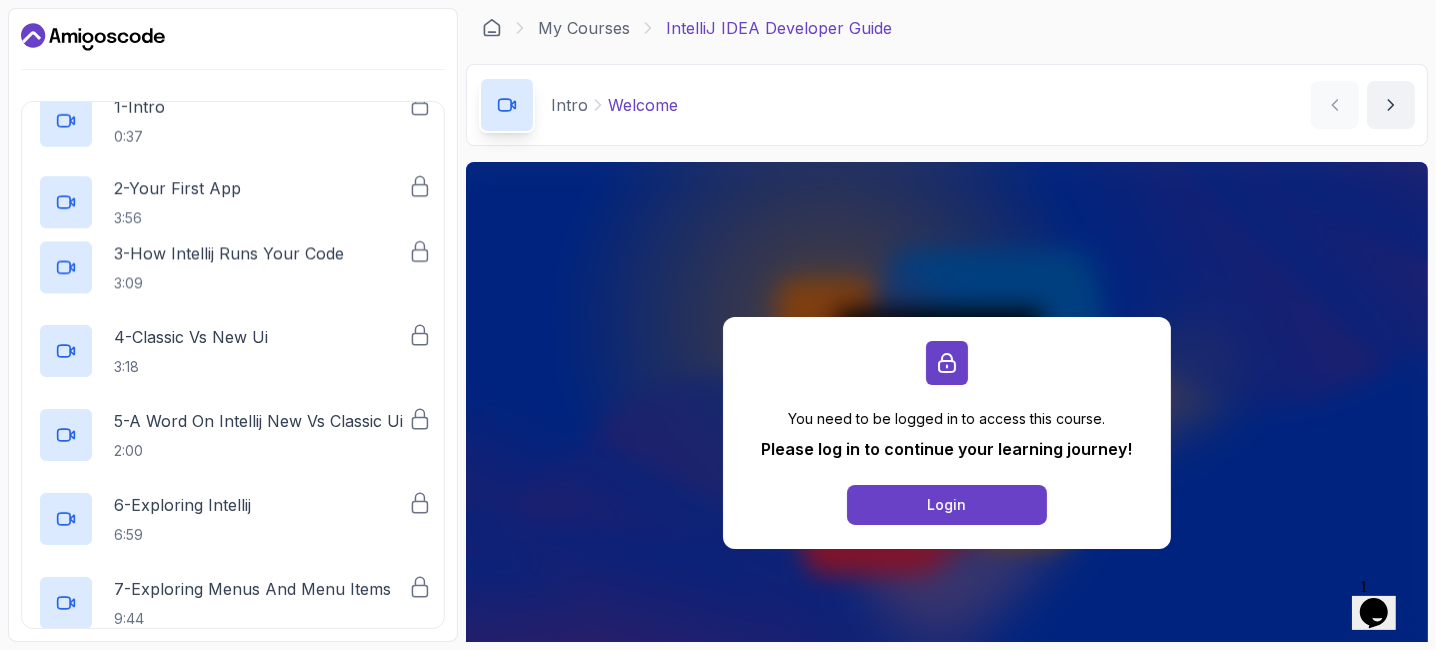 scroll, scrollTop: 107, scrollLeft: 0, axis: vertical 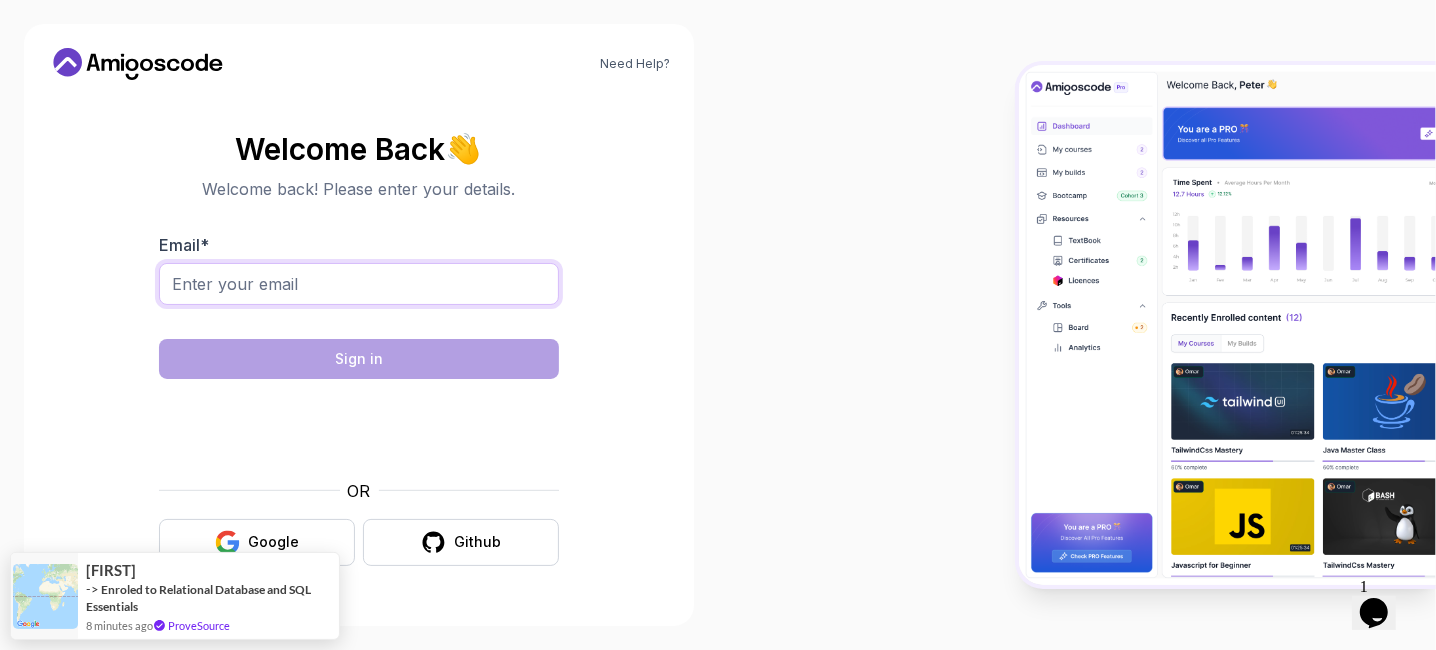 click on "Email *" at bounding box center [359, 284] 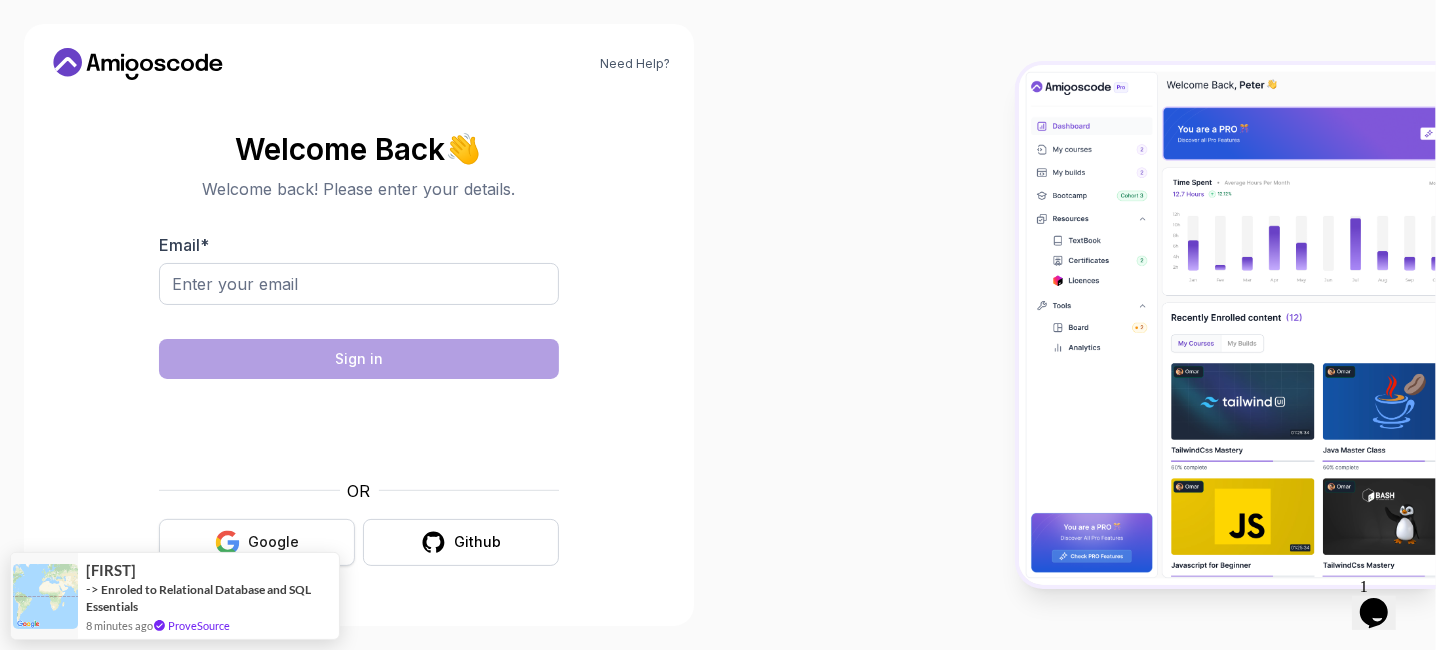 click on "Google" at bounding box center [257, 542] 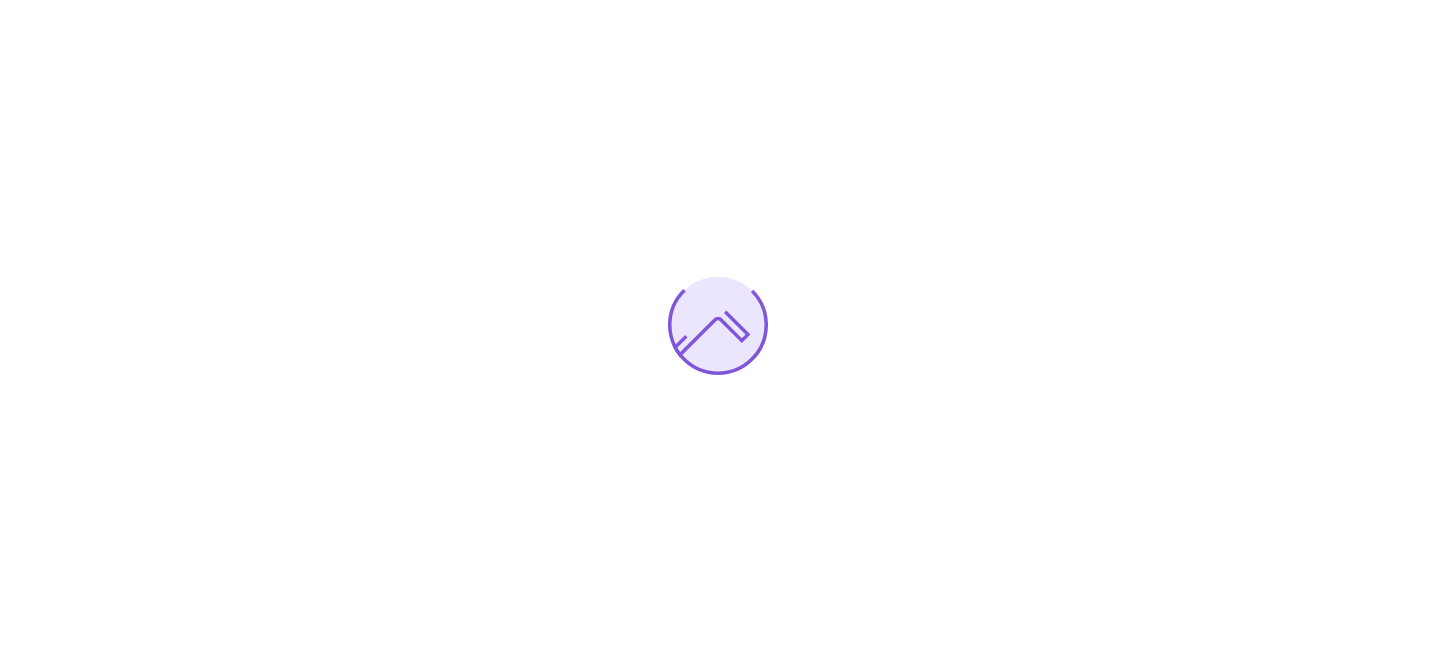 scroll, scrollTop: 0, scrollLeft: 0, axis: both 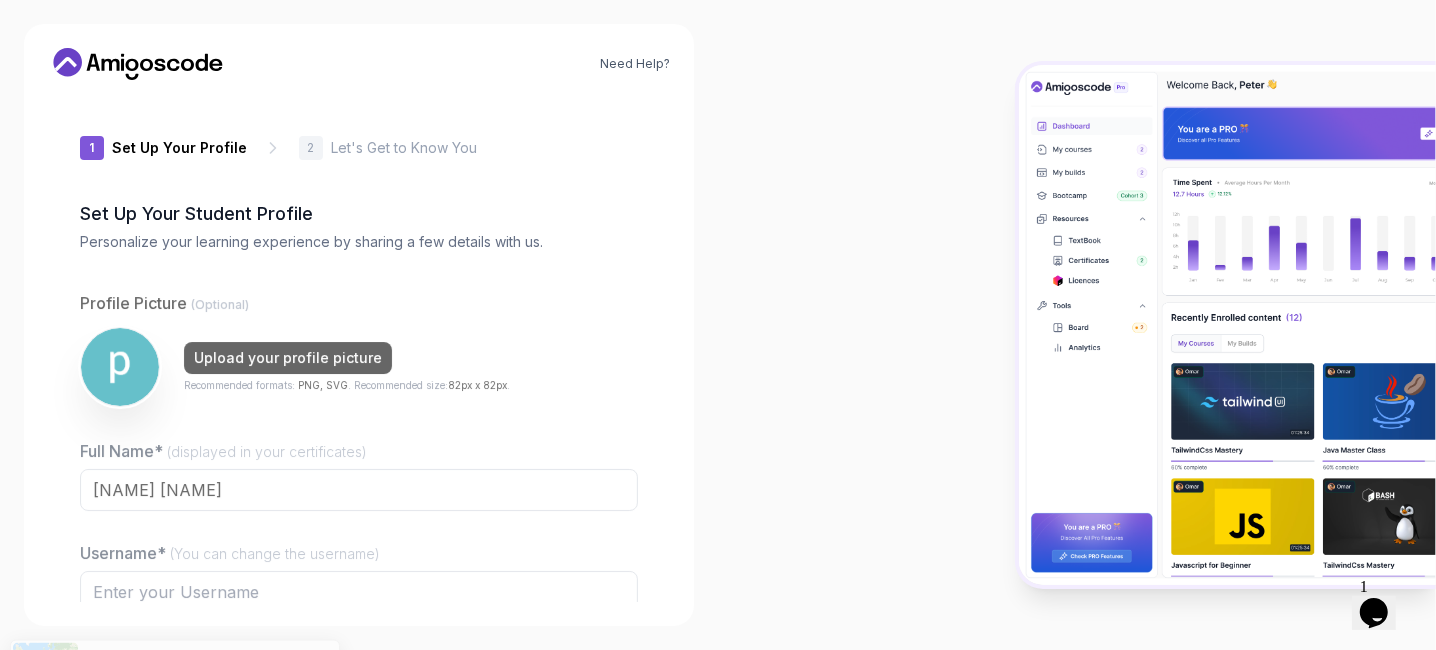 type on "[USERNAME]" 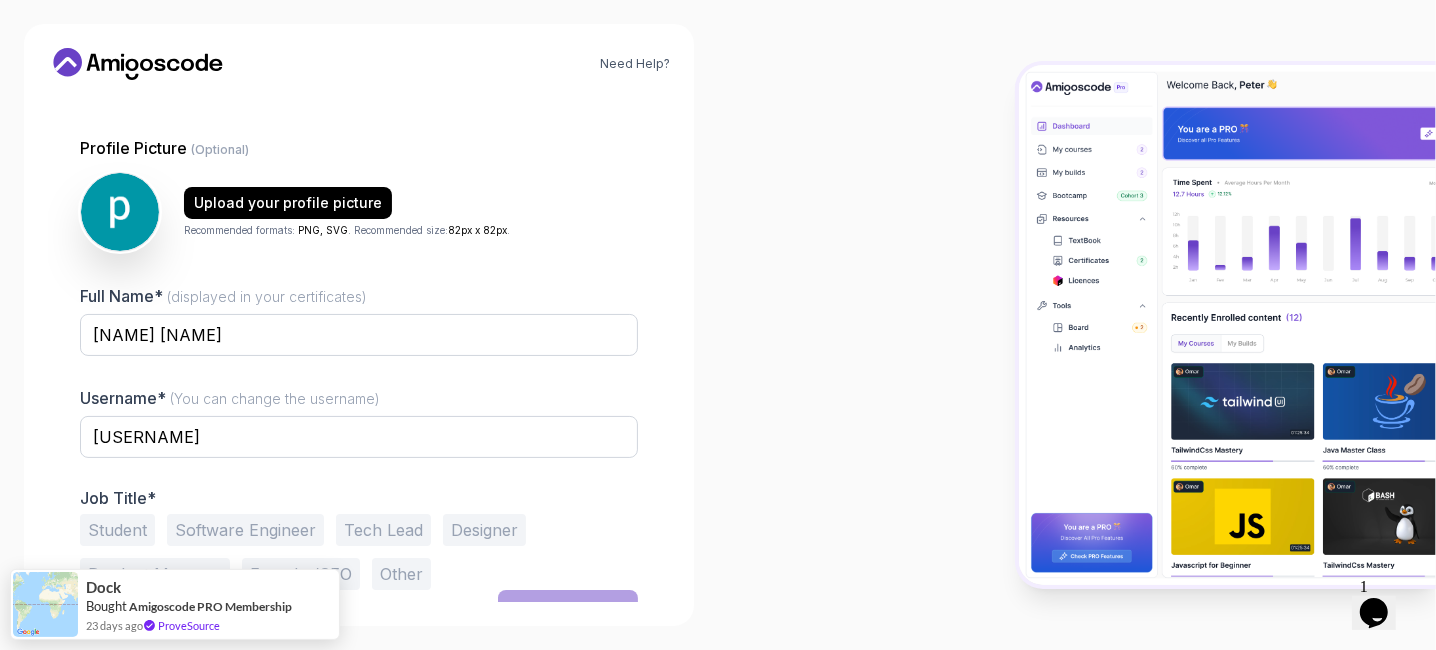 scroll, scrollTop: 157, scrollLeft: 0, axis: vertical 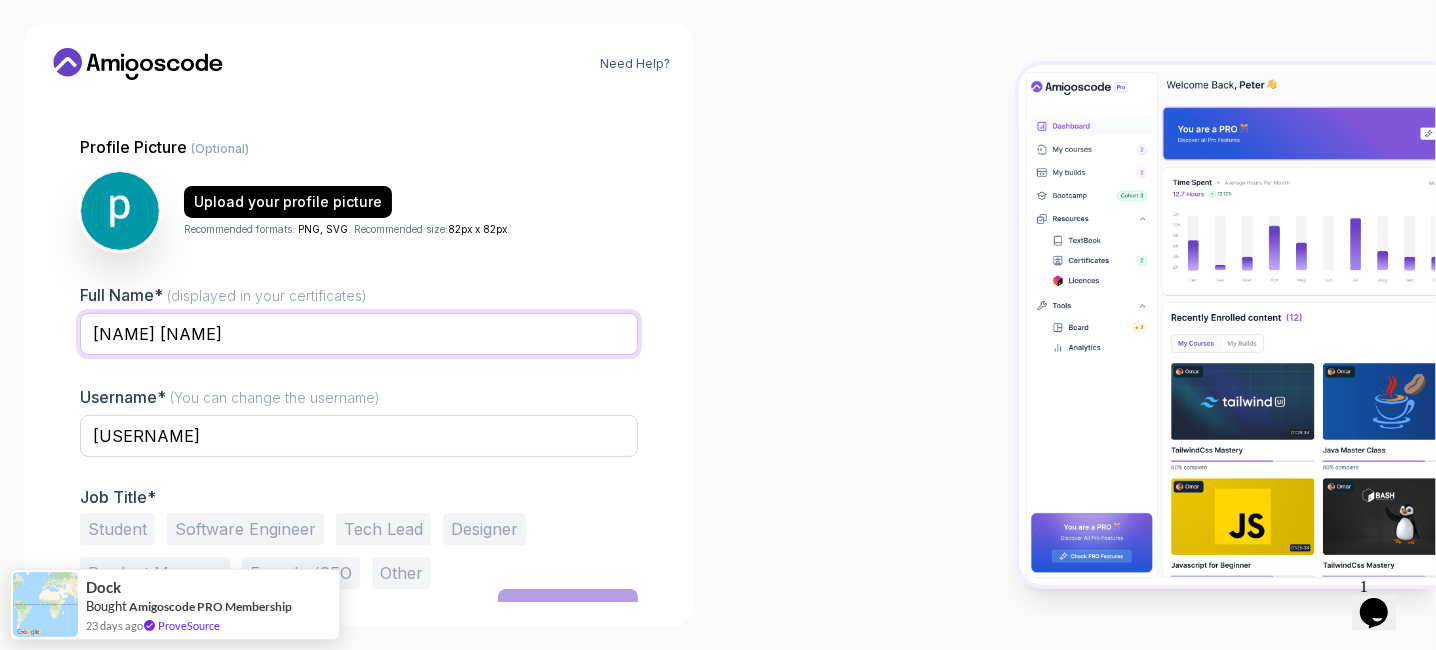 drag, startPoint x: 278, startPoint y: 335, endPoint x: 53, endPoint y: 334, distance: 225.00223 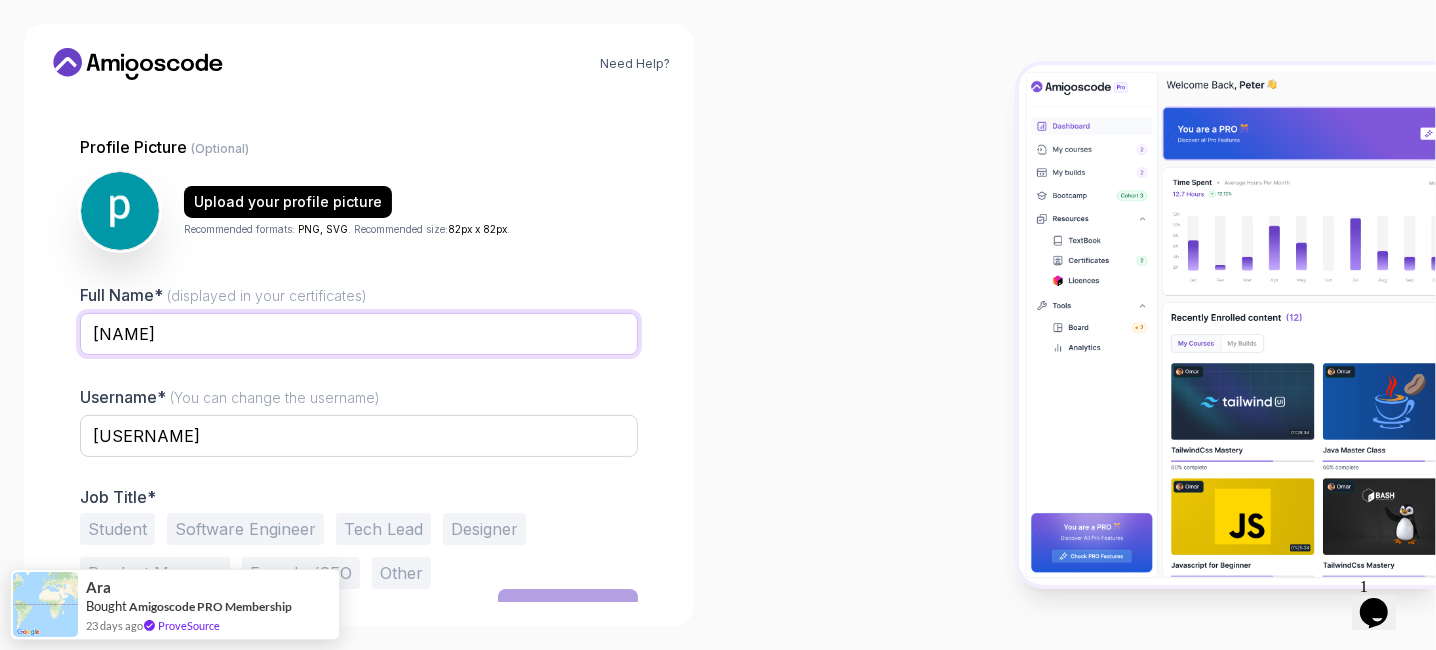 type on "[NAME]" 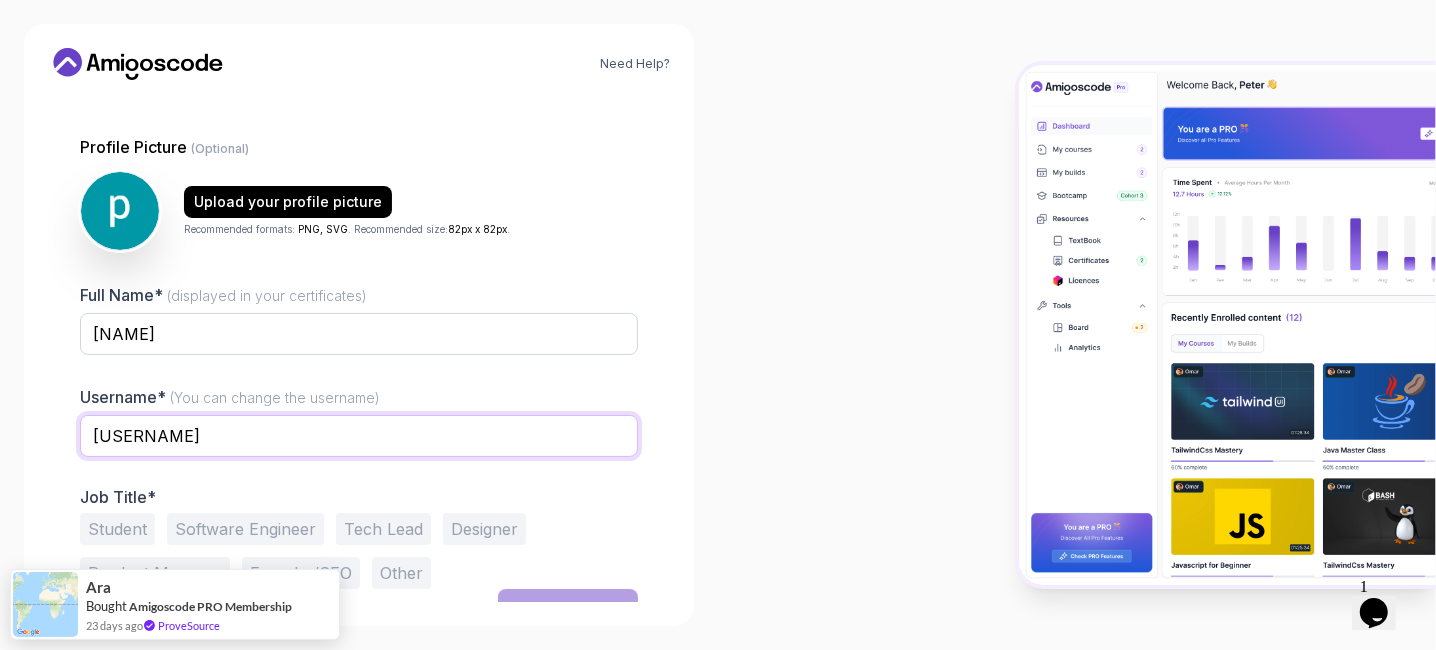 drag, startPoint x: 265, startPoint y: 430, endPoint x: 82, endPoint y: 435, distance: 183.0683 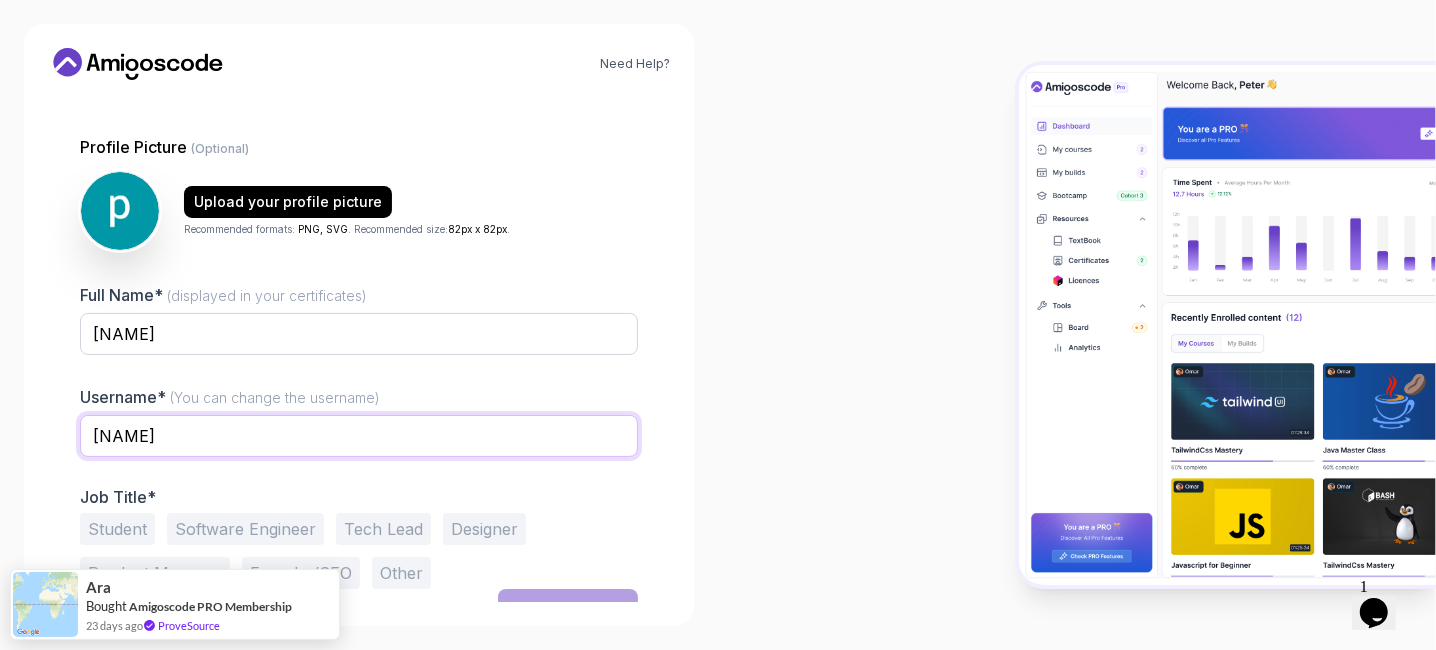 type on "[NAME]" 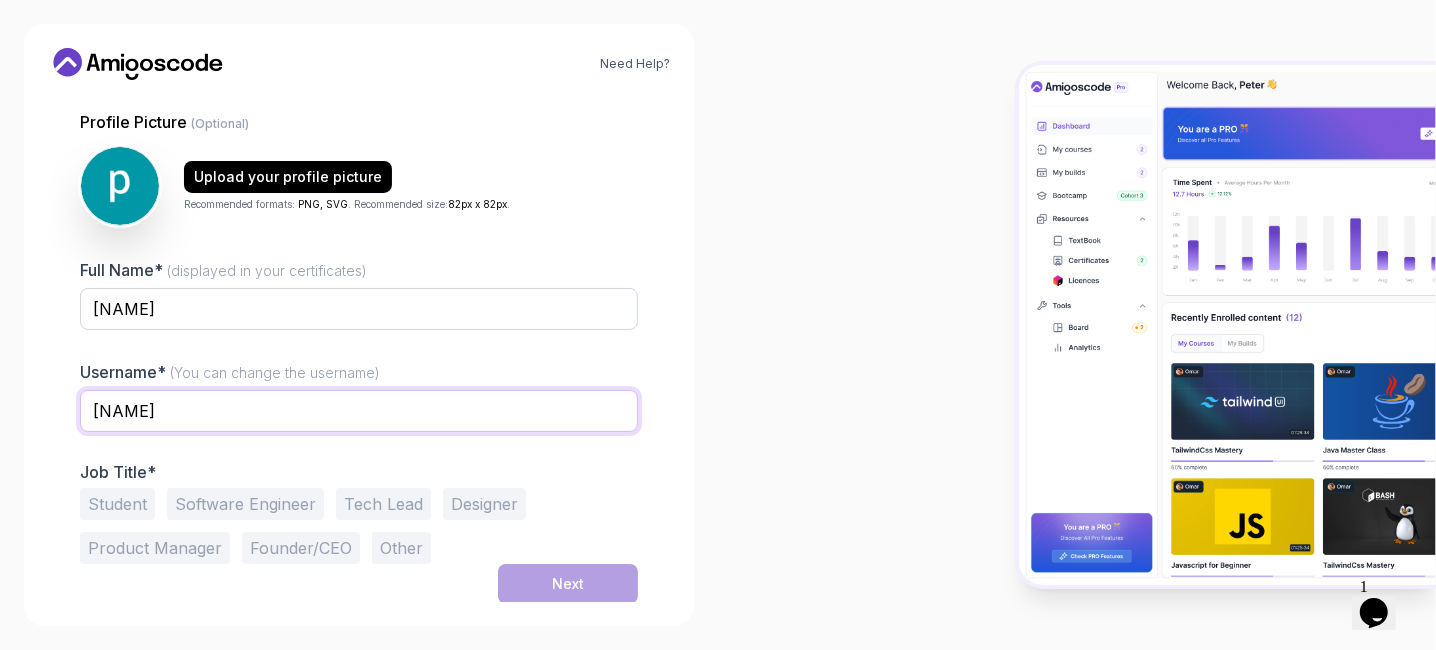 scroll, scrollTop: 182, scrollLeft: 0, axis: vertical 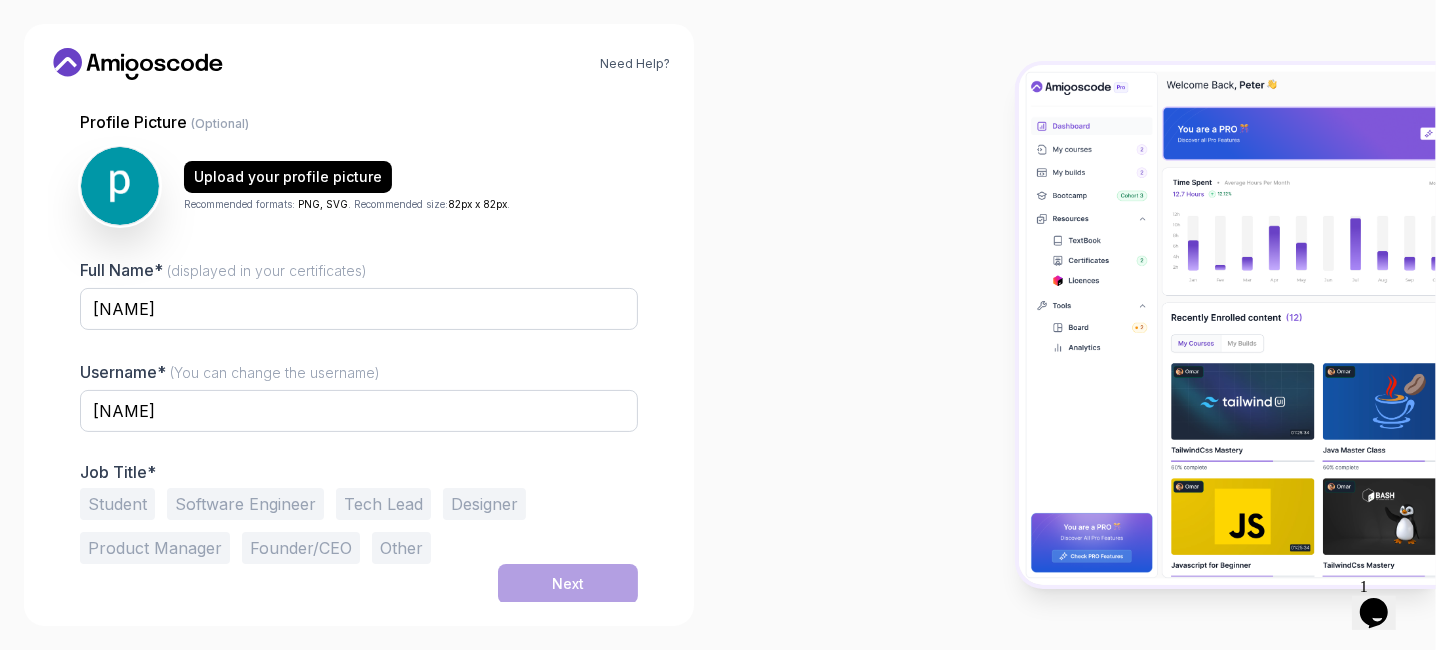 click on "Student" at bounding box center [117, 504] 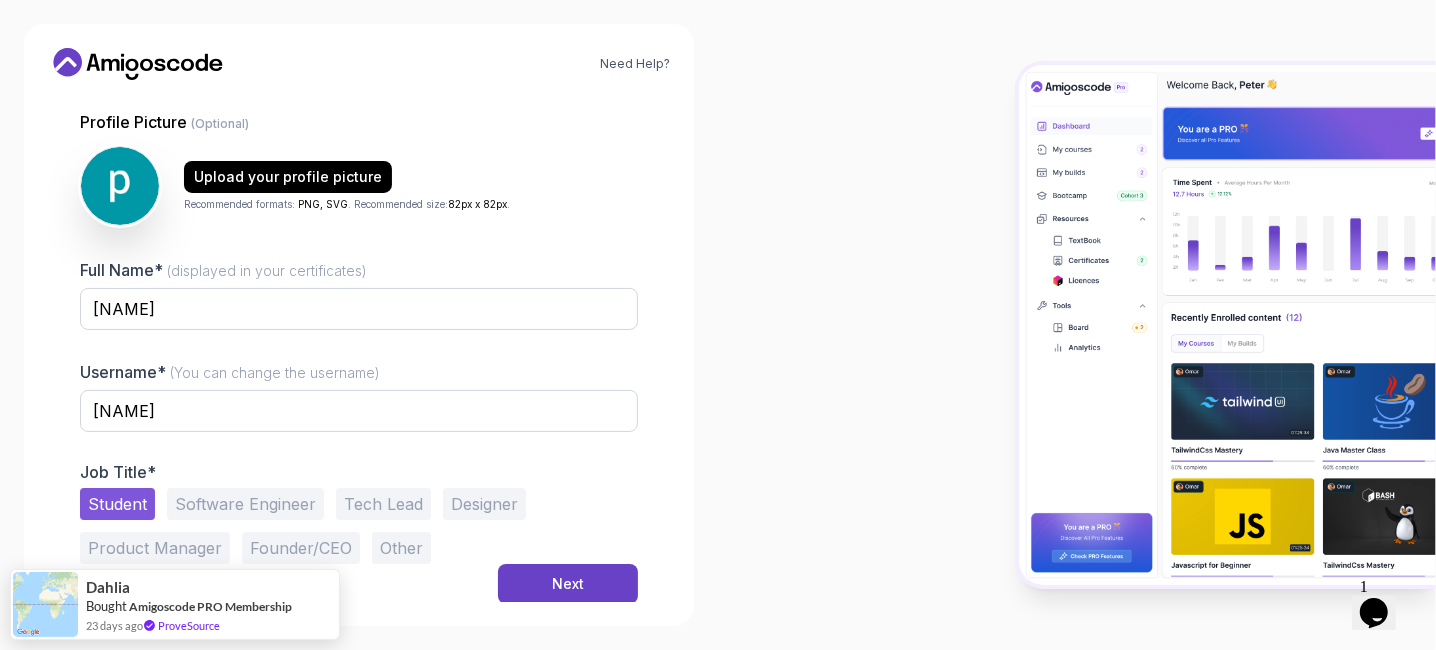 click on "Software Engineer" at bounding box center (245, 504) 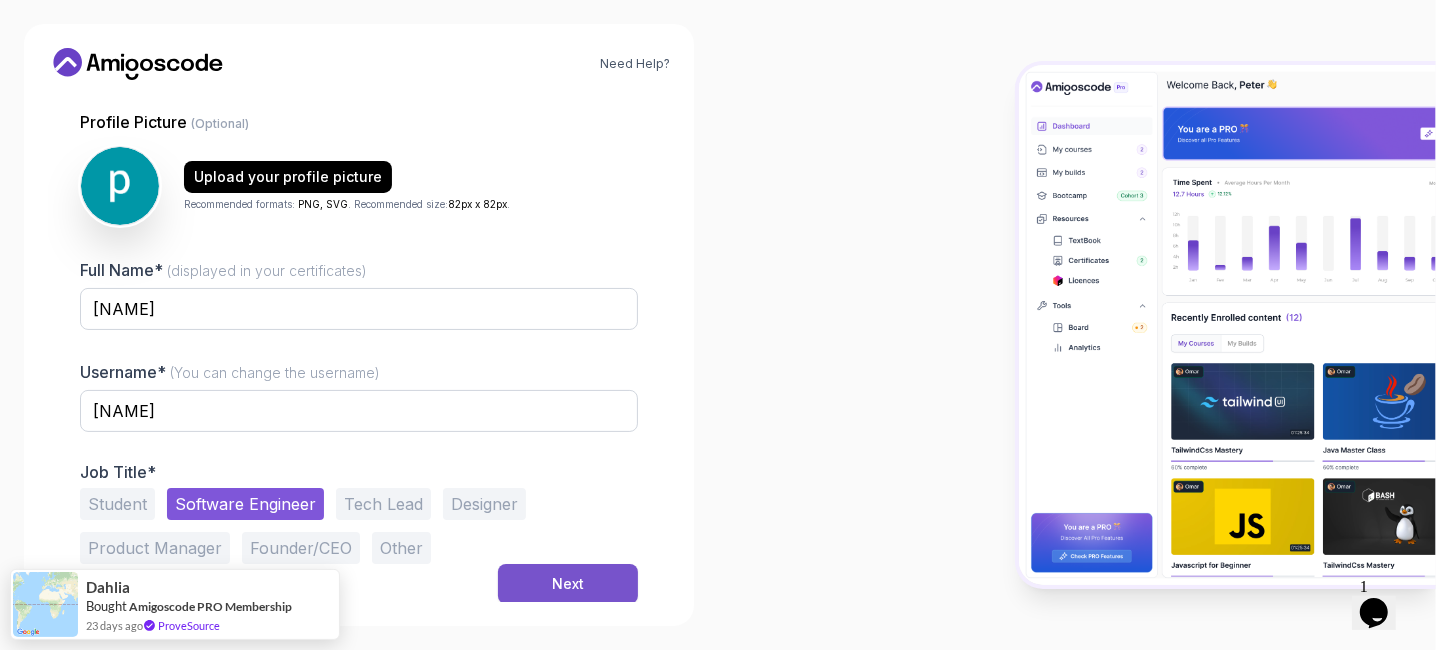 click on "Next" at bounding box center (568, 584) 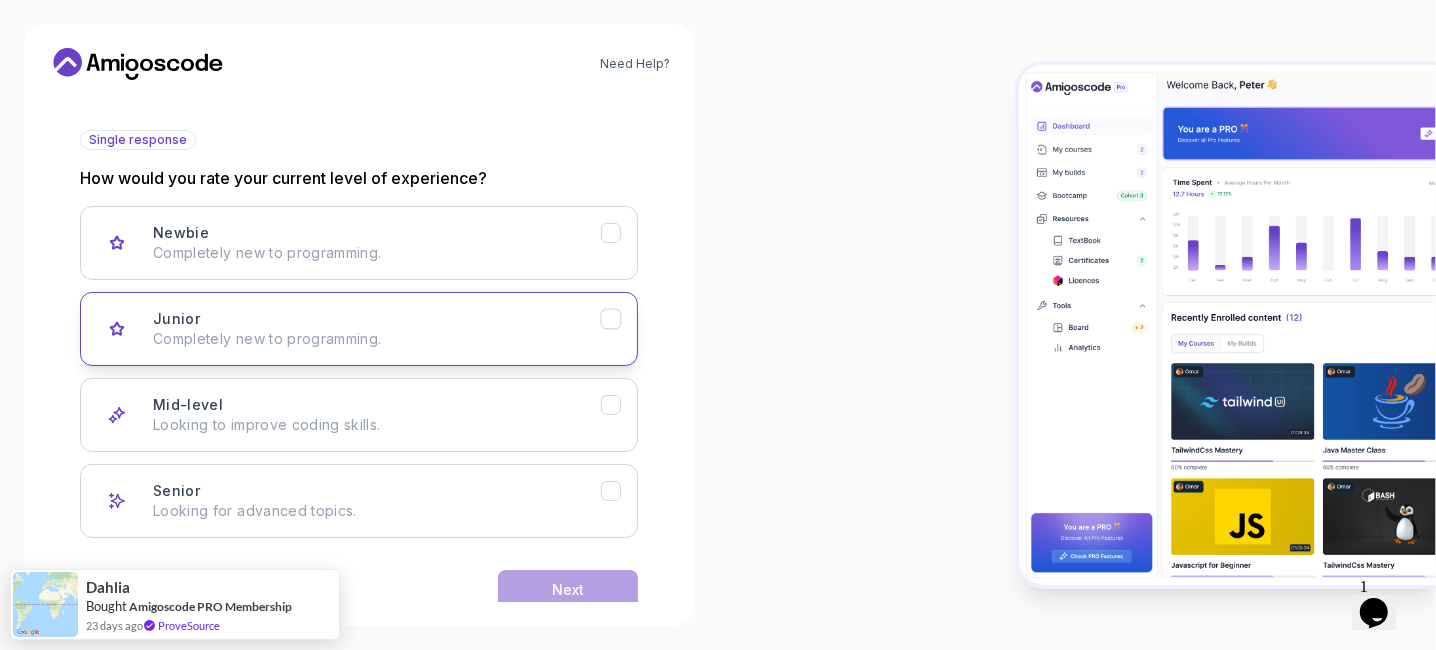 scroll, scrollTop: 244, scrollLeft: 0, axis: vertical 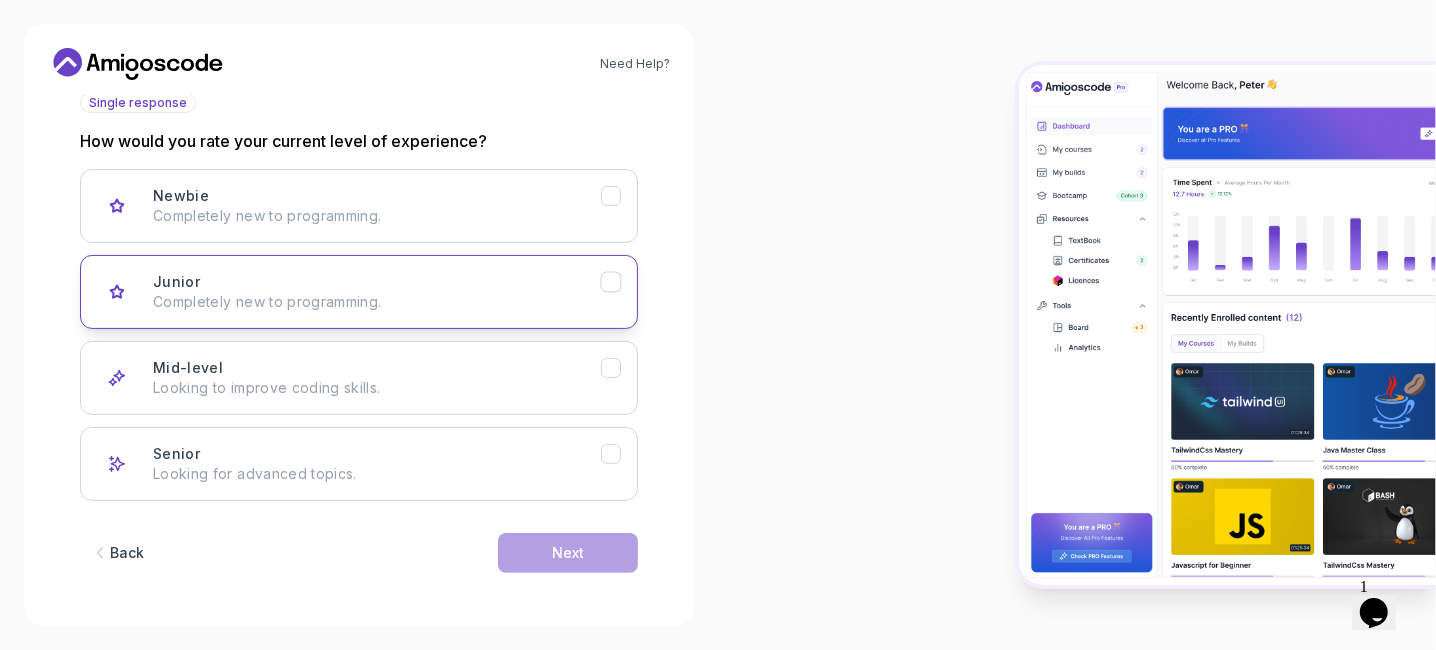 click on "Completely new to programming." at bounding box center [377, 302] 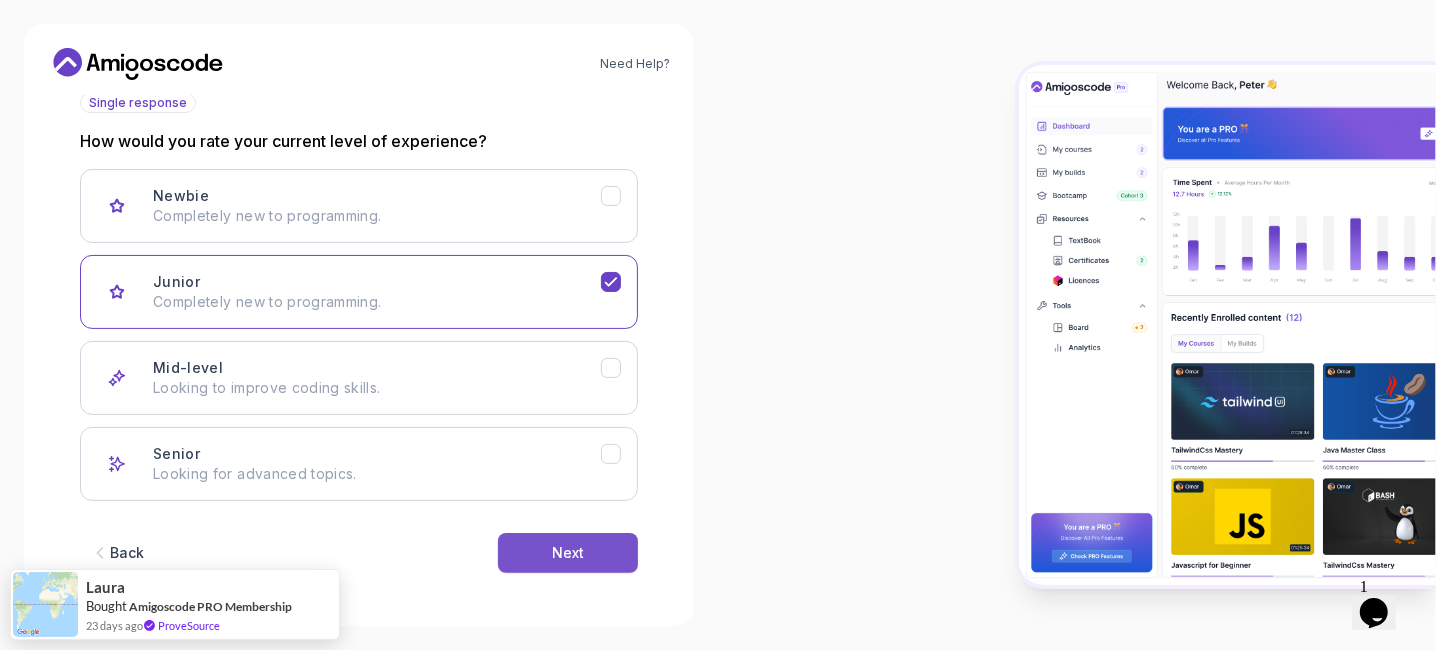 click on "Next" at bounding box center [568, 553] 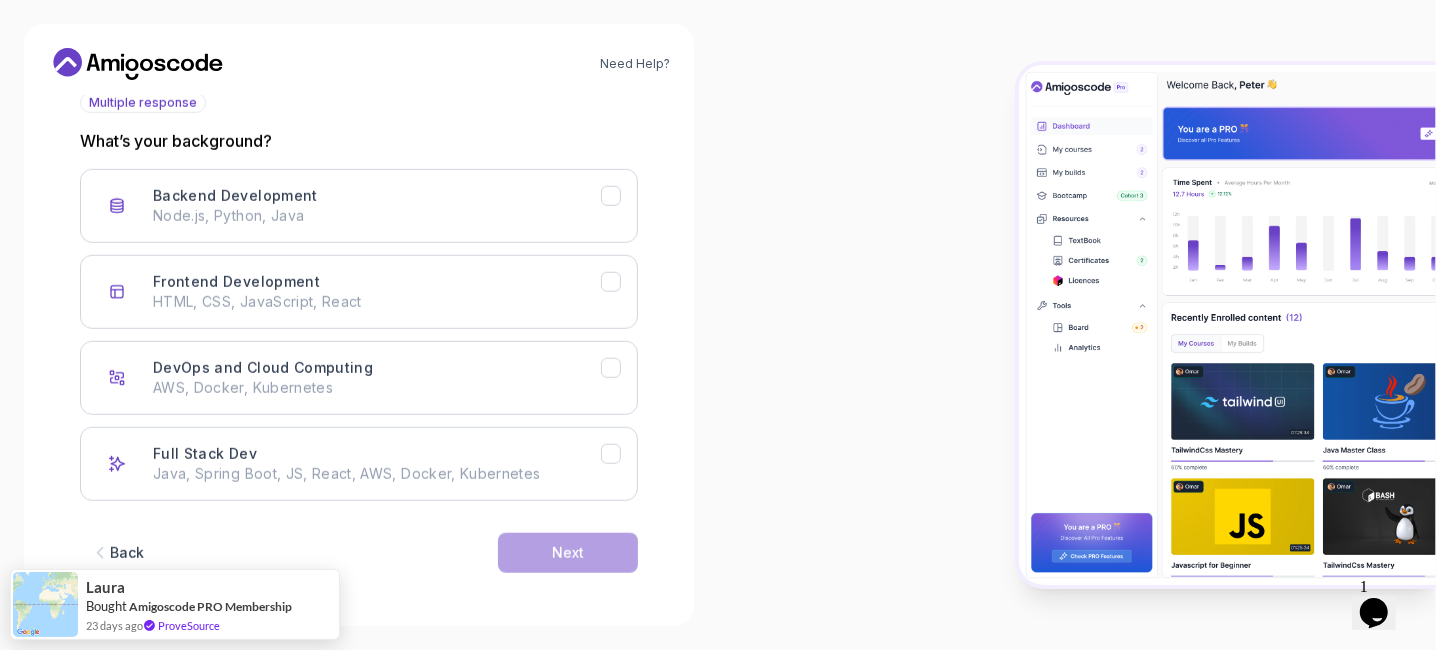 scroll, scrollTop: 244, scrollLeft: 0, axis: vertical 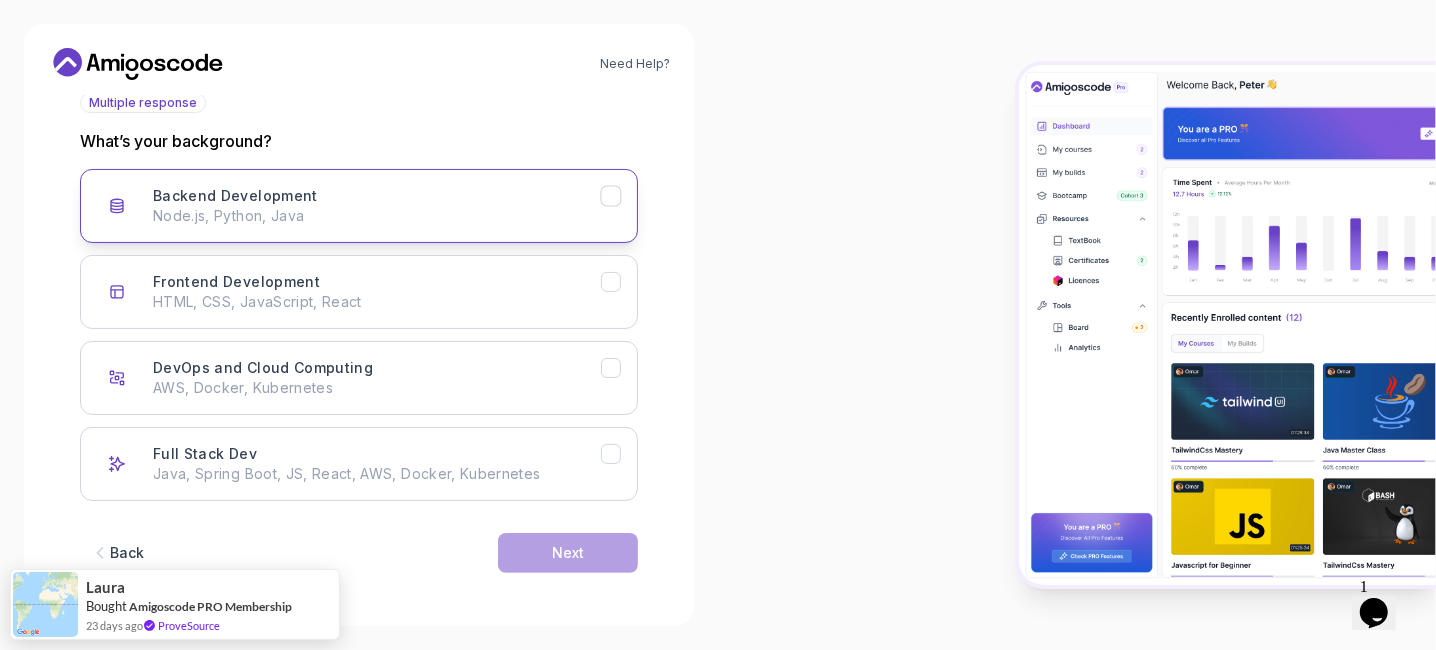 click on "Node.js, Python, Java" at bounding box center (377, 216) 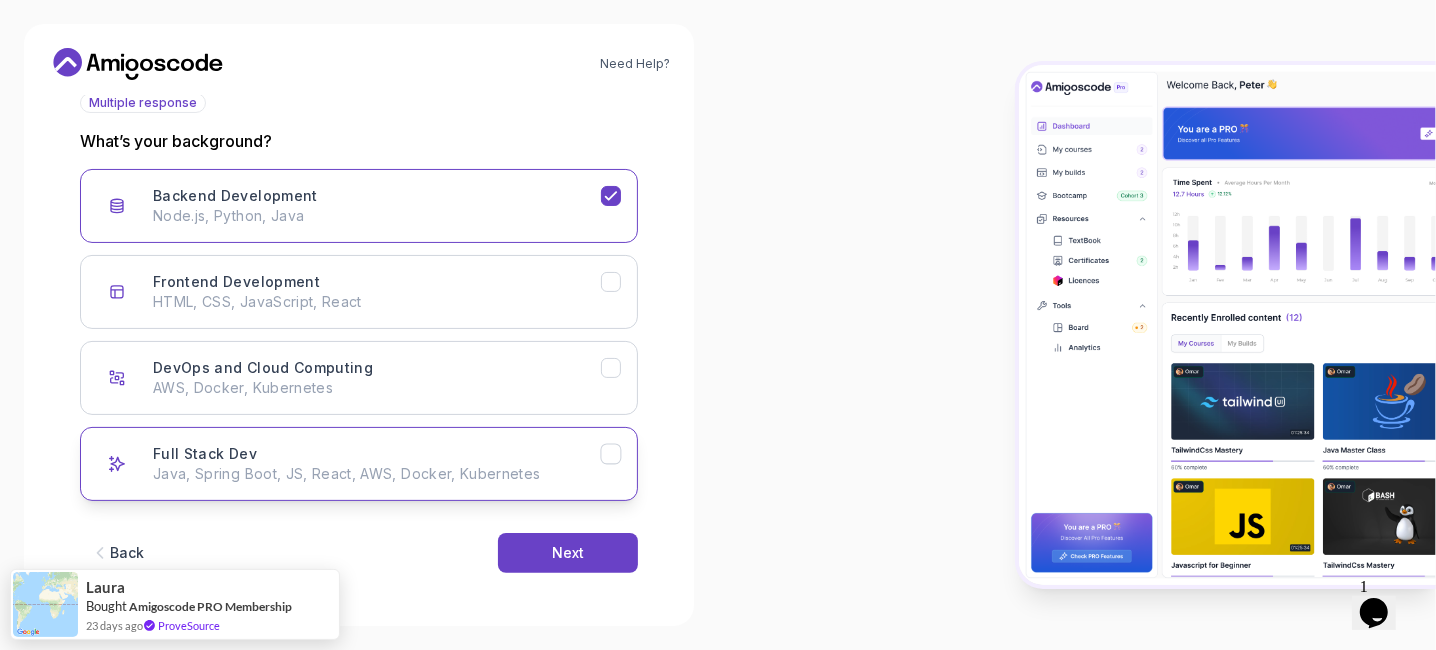 click on "Full Stack Dev Java, Spring Boot, JS, React, AWS, Docker, Kubernetes" at bounding box center (377, 464) 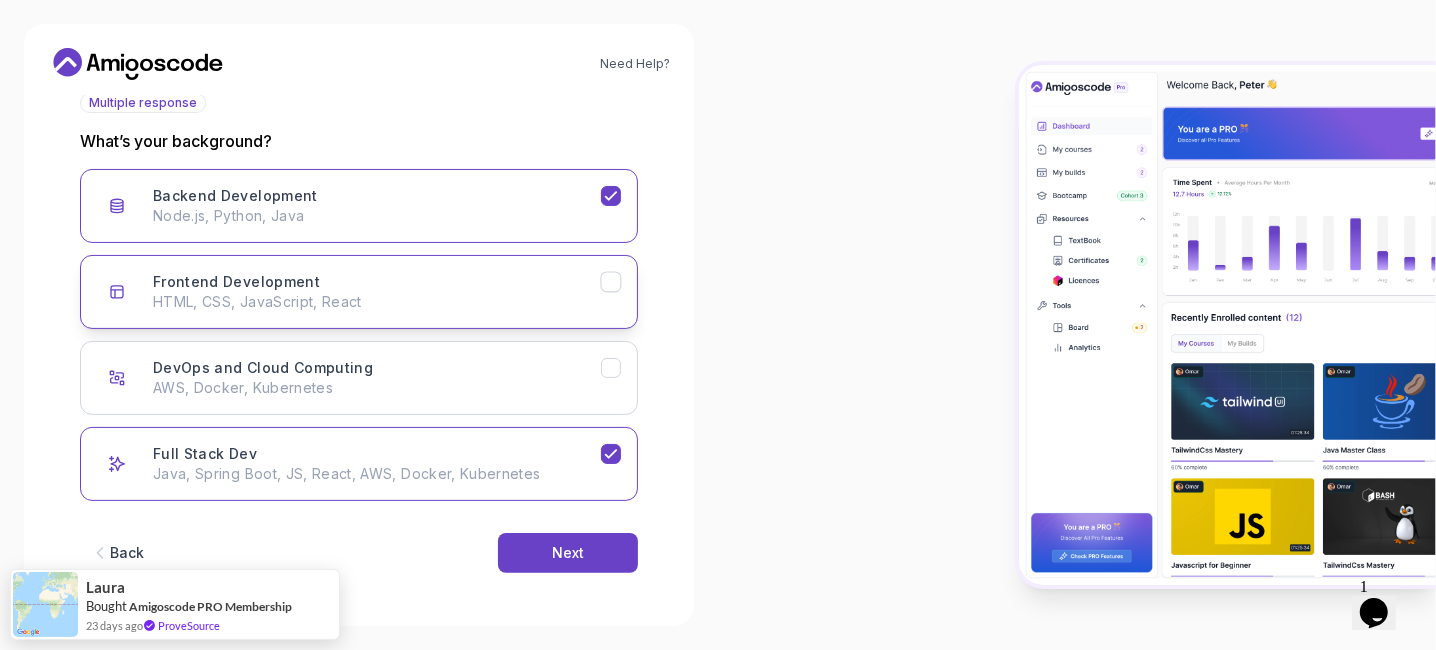 click on "Frontend Development HTML, CSS, JavaScript, React" at bounding box center [377, 292] 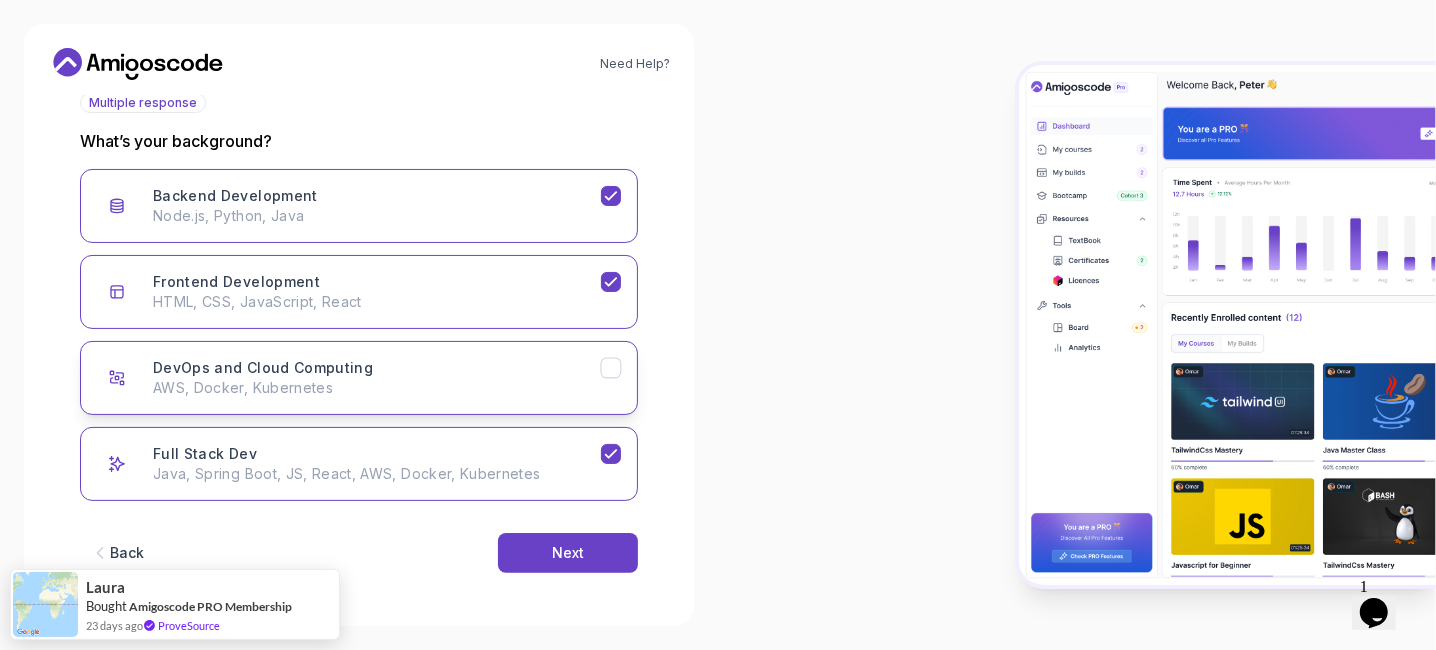 click on "AWS, Docker, Kubernetes" at bounding box center [377, 388] 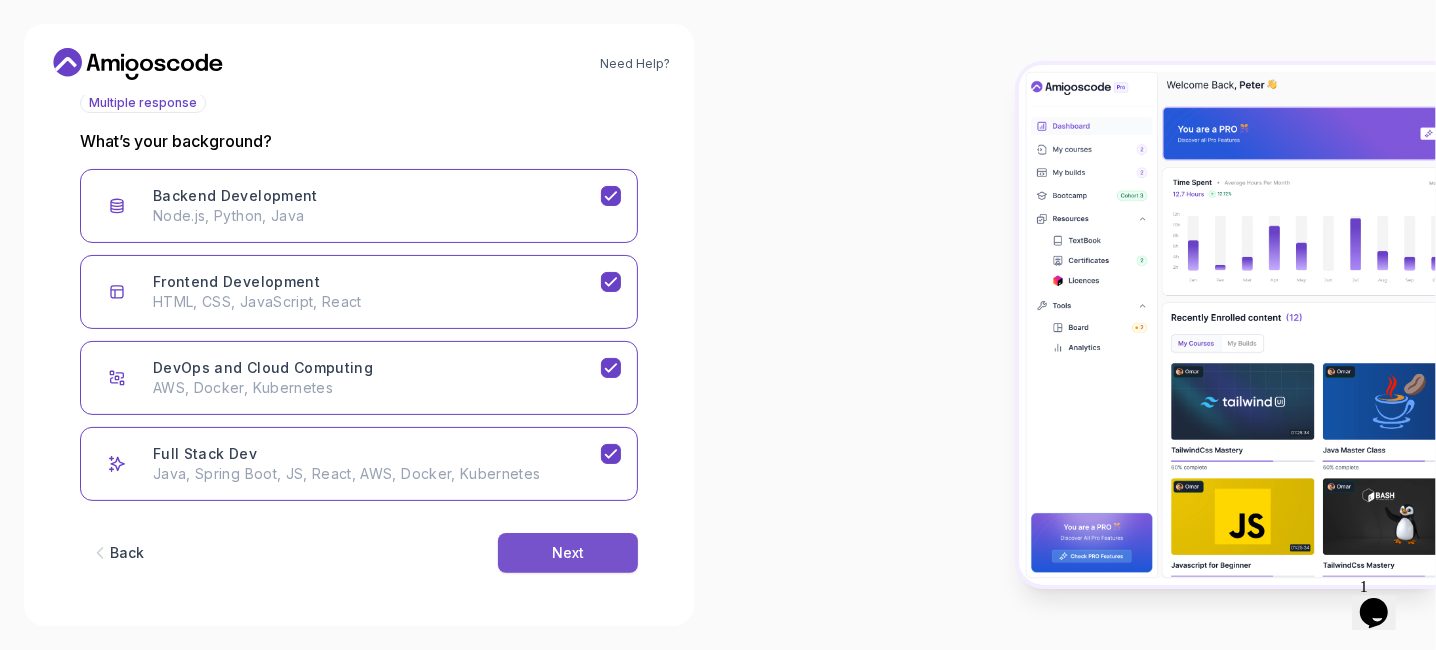 click on "Next" at bounding box center (568, 553) 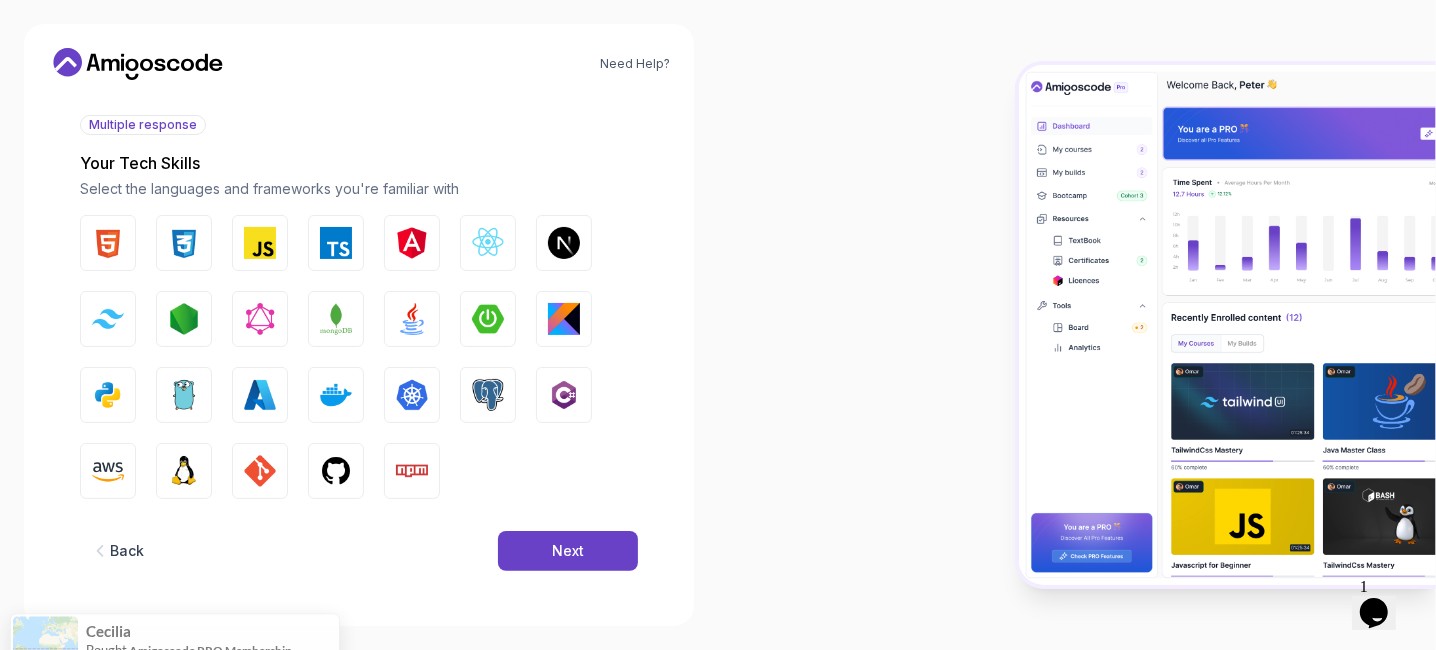 scroll, scrollTop: 222, scrollLeft: 0, axis: vertical 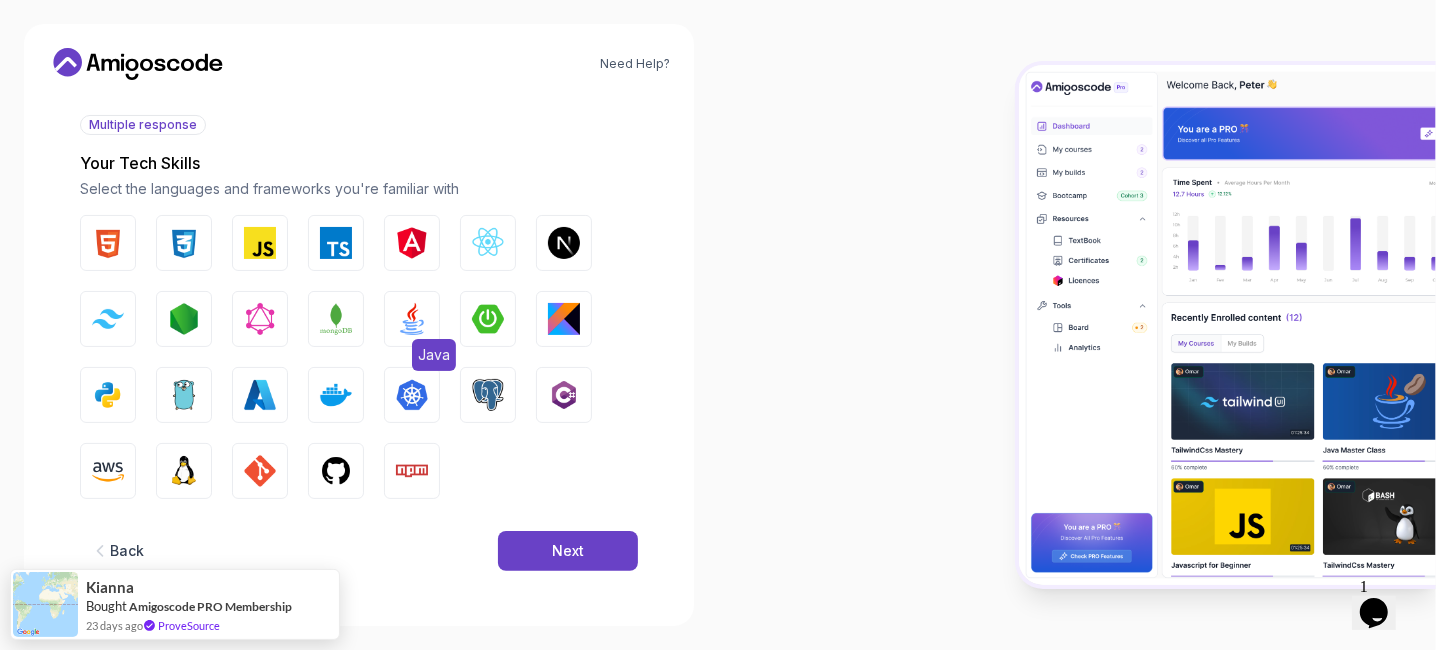 click at bounding box center (412, 319) 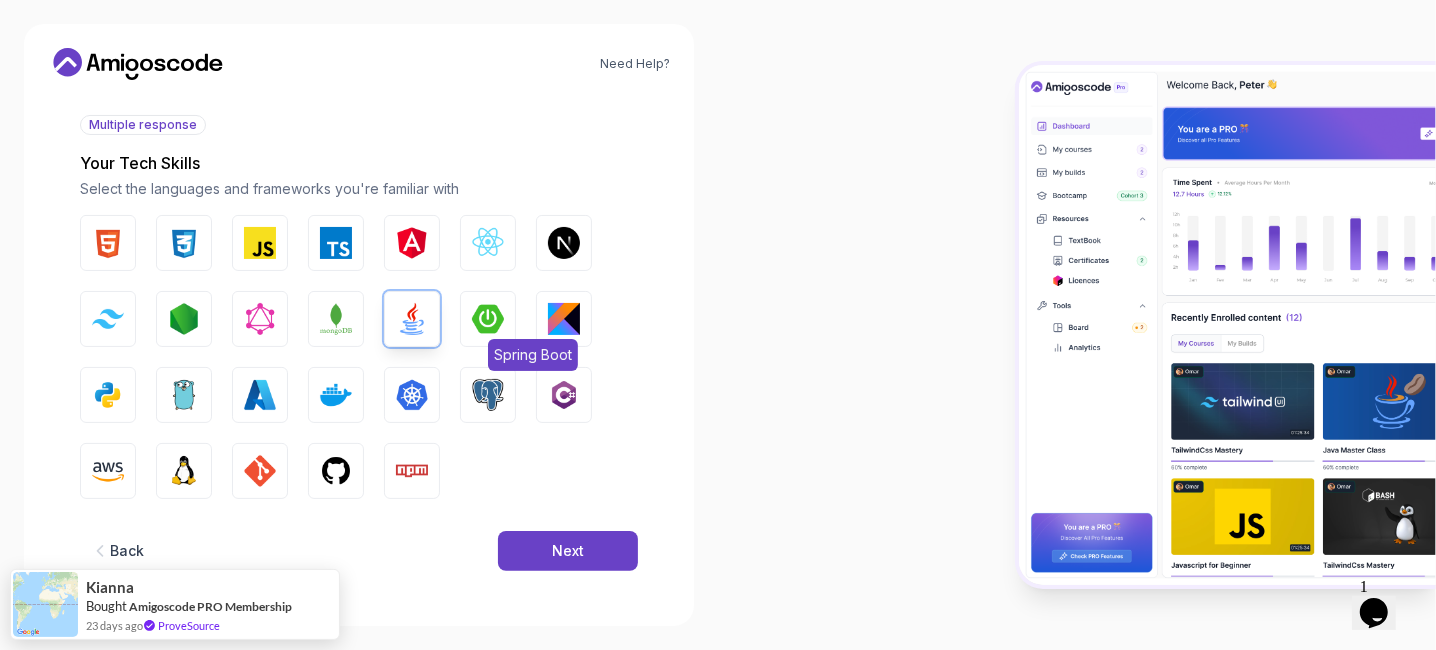 click at bounding box center (488, 319) 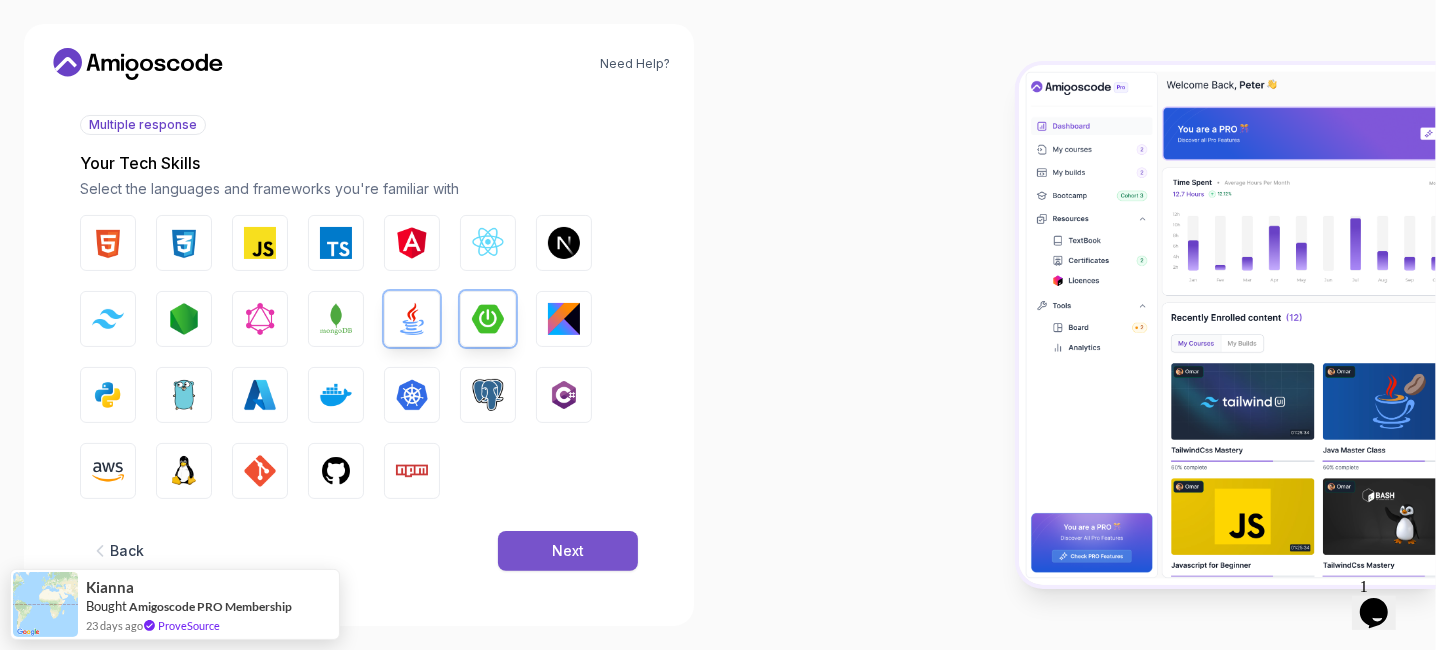 click on "Next" at bounding box center [568, 551] 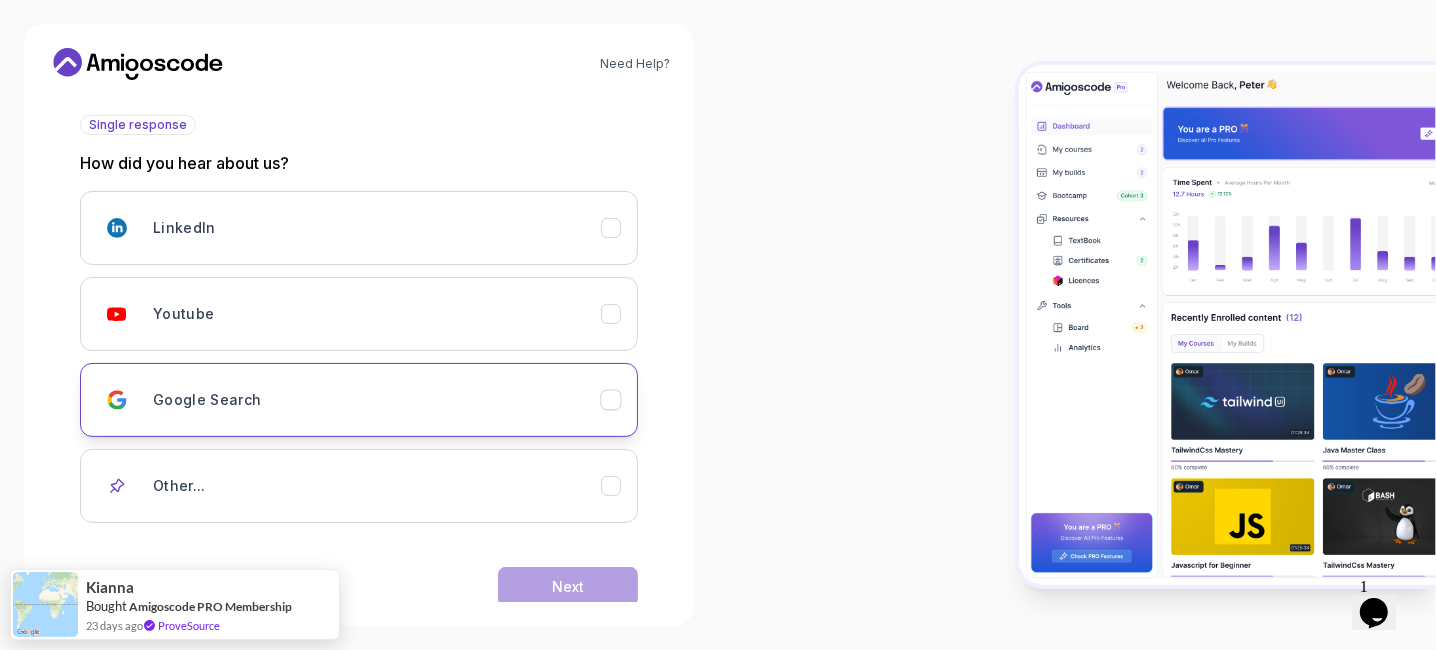 scroll, scrollTop: 256, scrollLeft: 0, axis: vertical 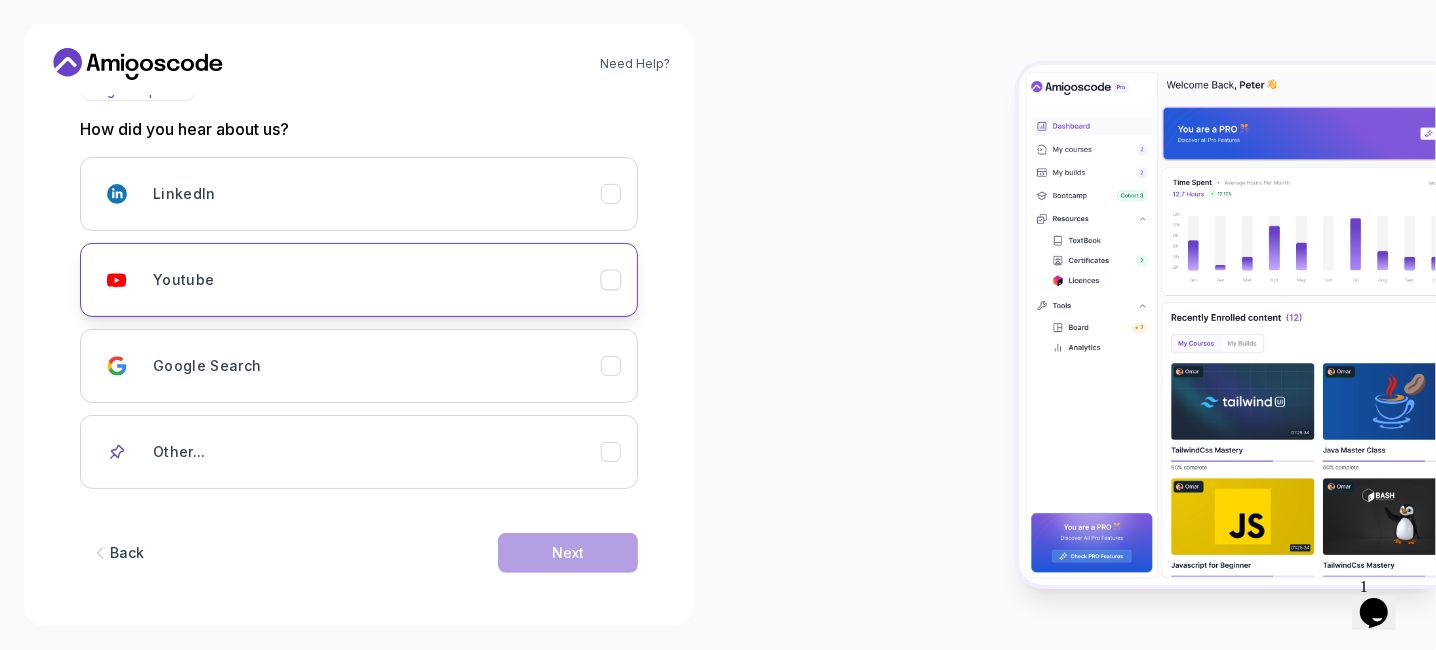 click on "Youtube" at bounding box center [377, 280] 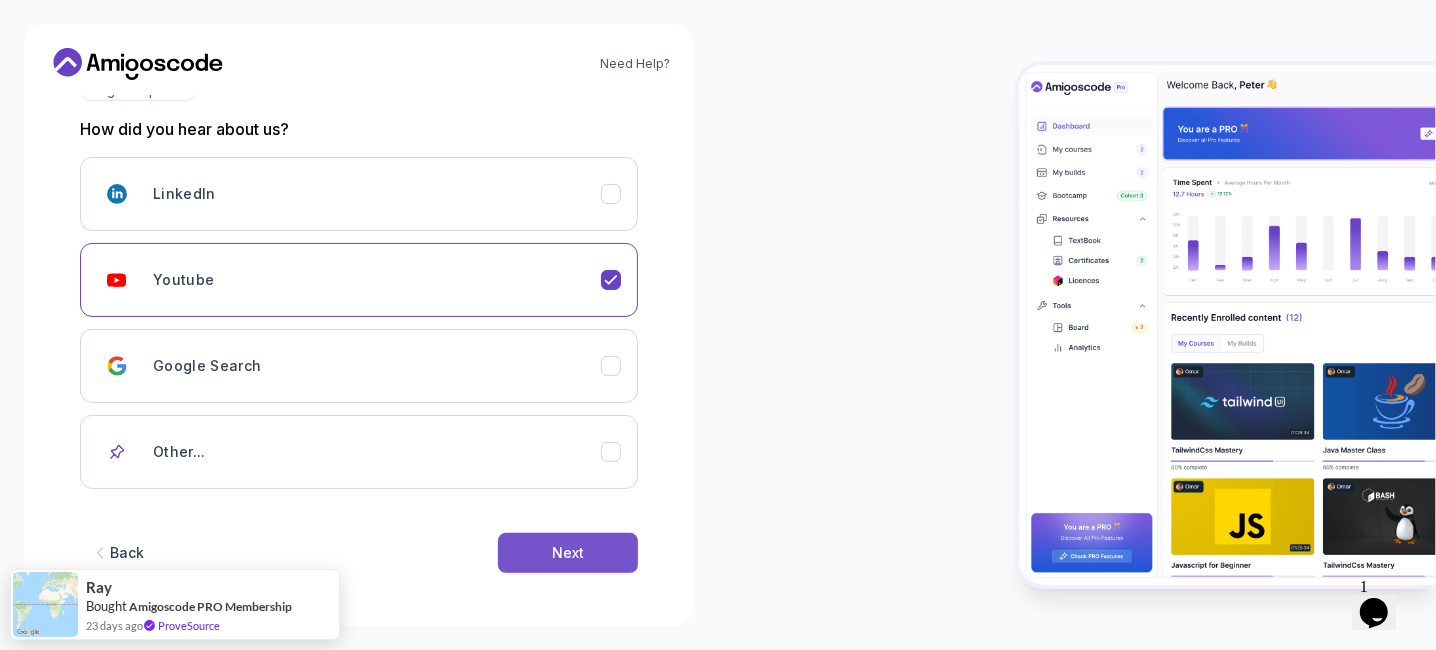 click on "Next" at bounding box center [568, 553] 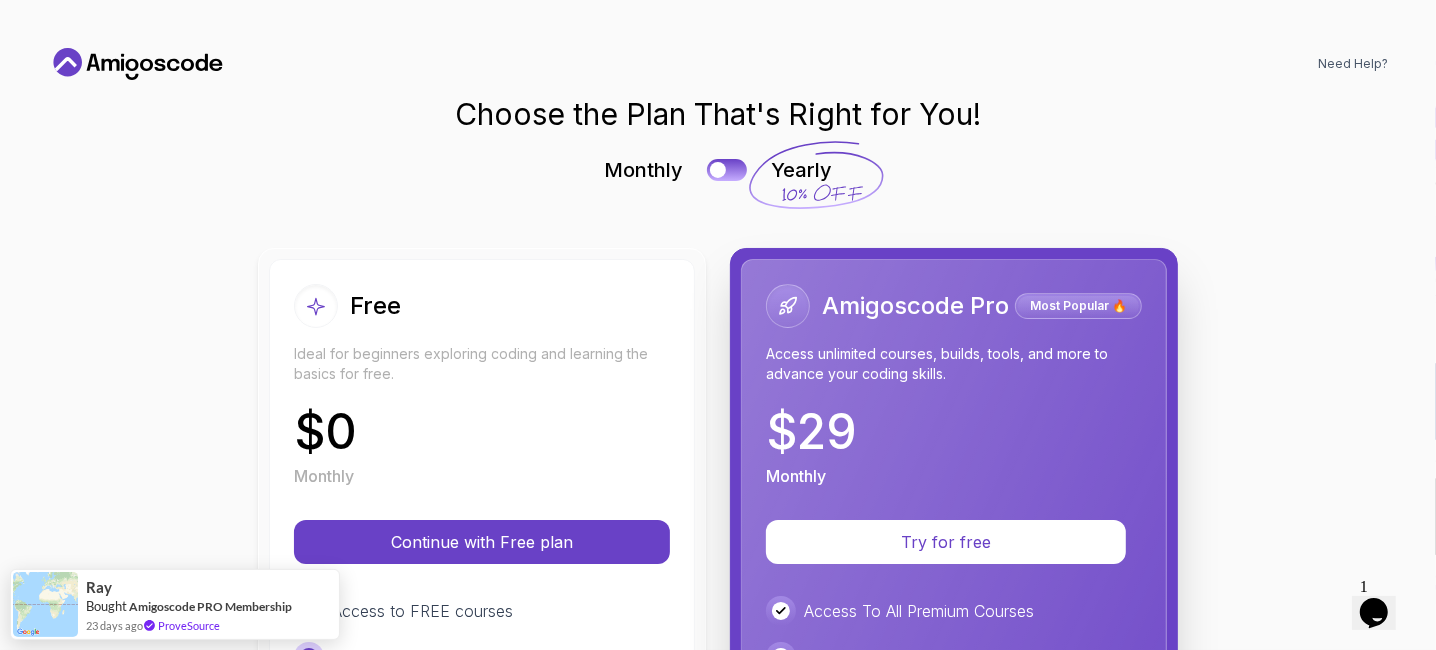 scroll, scrollTop: 0, scrollLeft: 0, axis: both 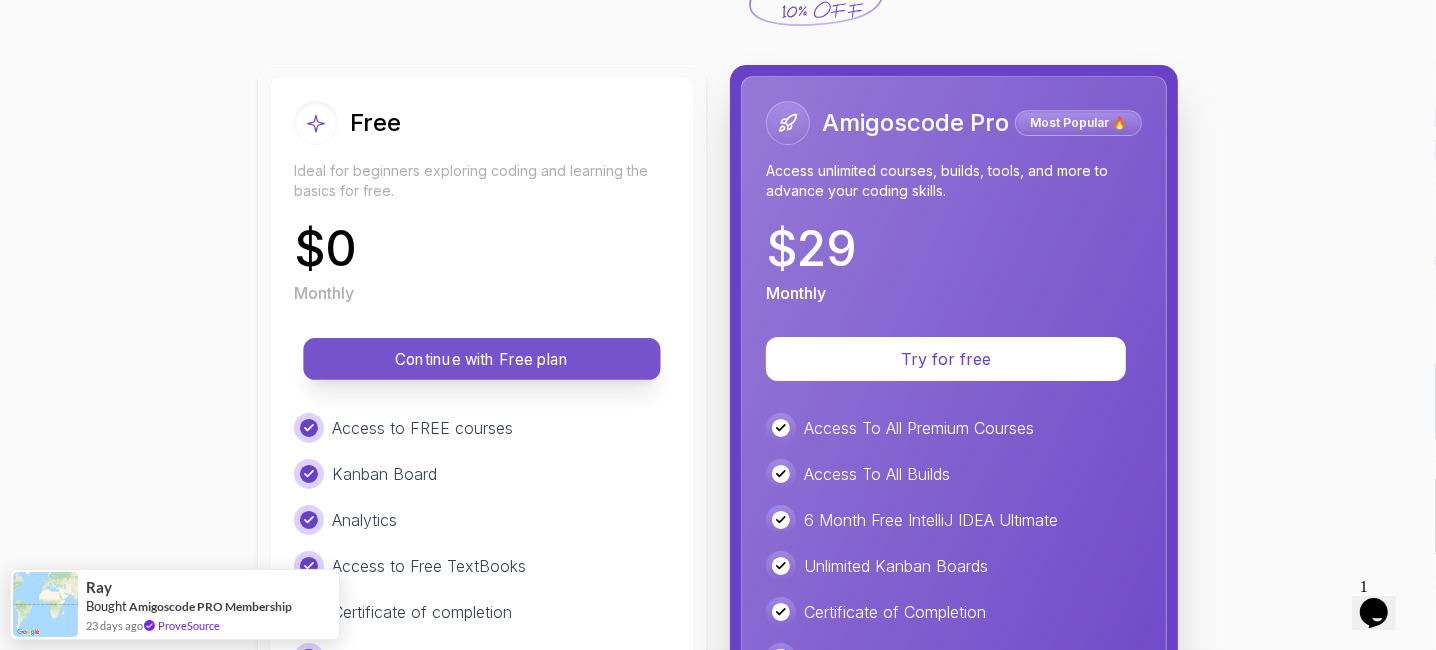 click on "Continue with Free plan" at bounding box center [482, 359] 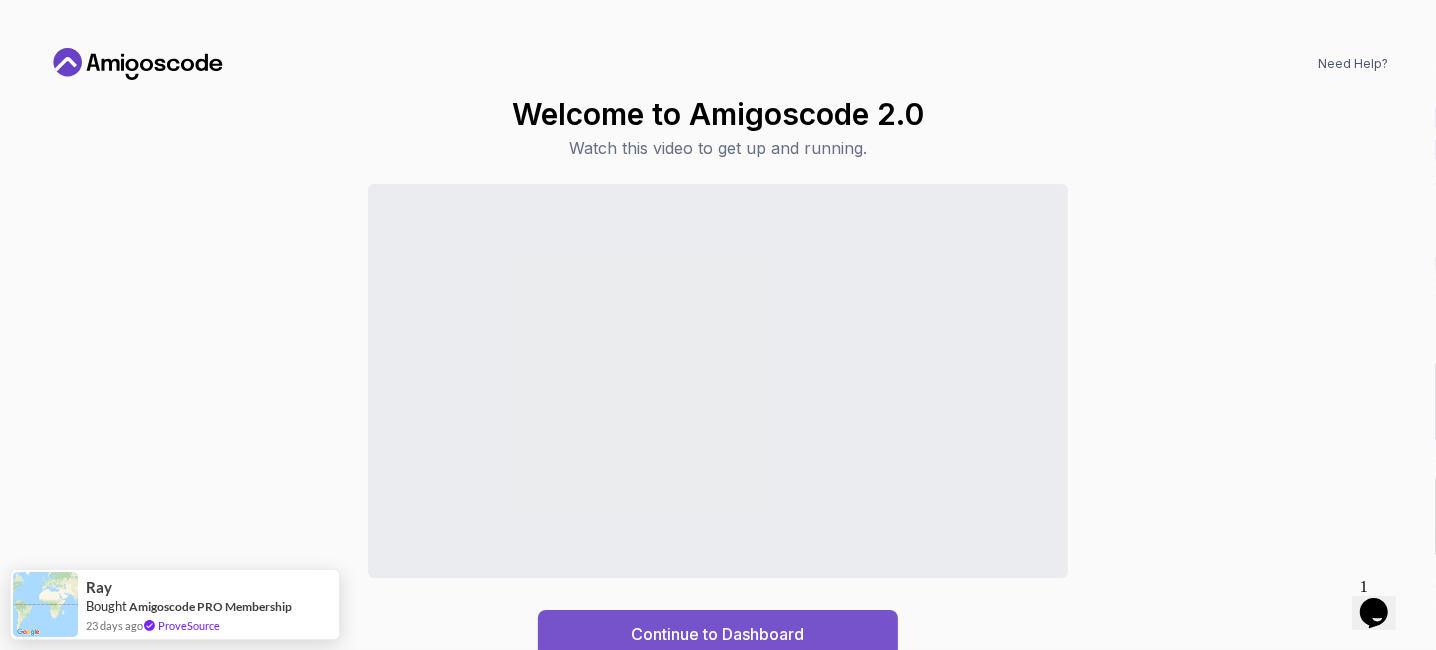 click on "Continue to Dashboard" at bounding box center (718, 634) 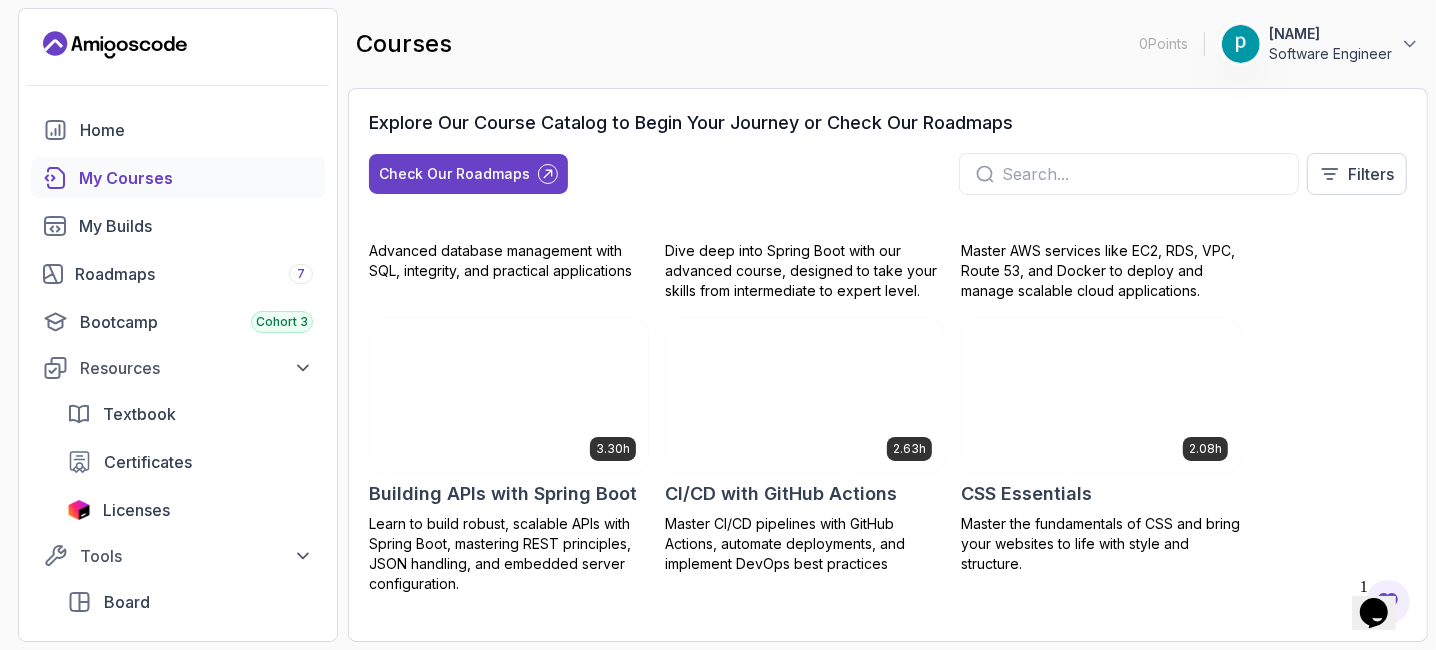 scroll, scrollTop: 0, scrollLeft: 0, axis: both 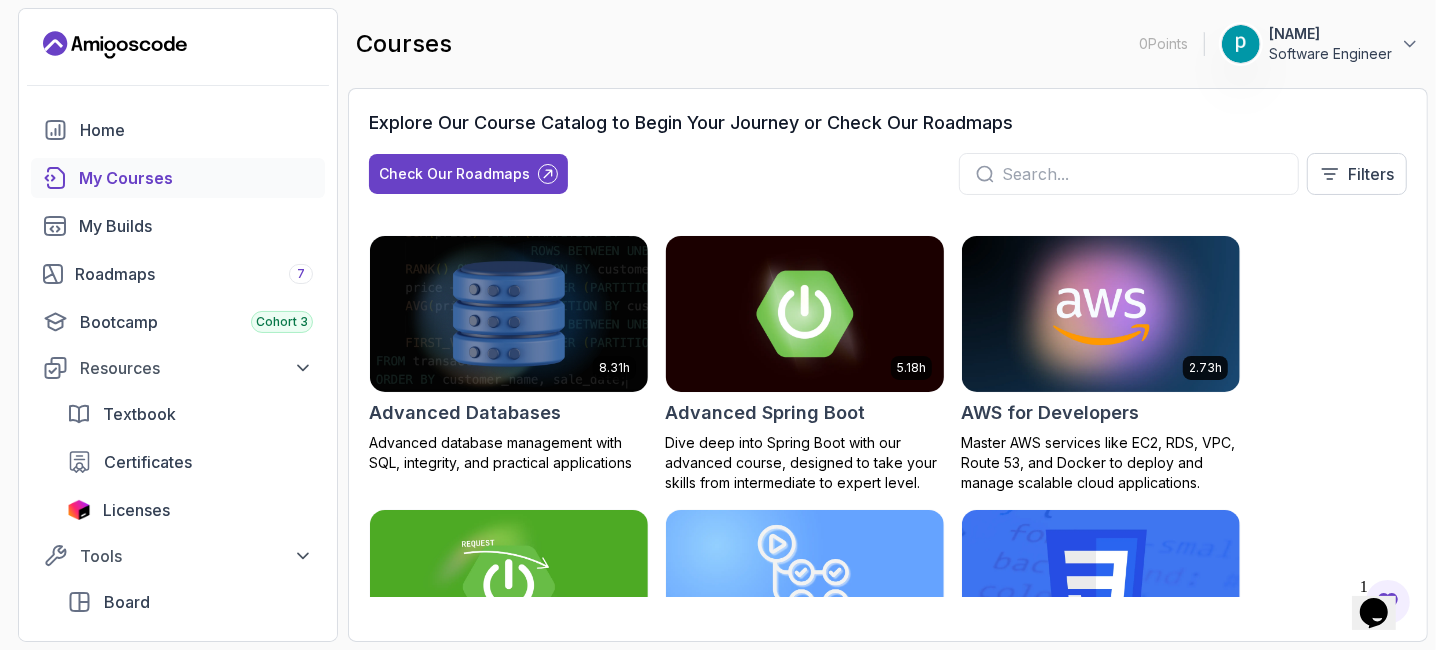click at bounding box center (805, 313) 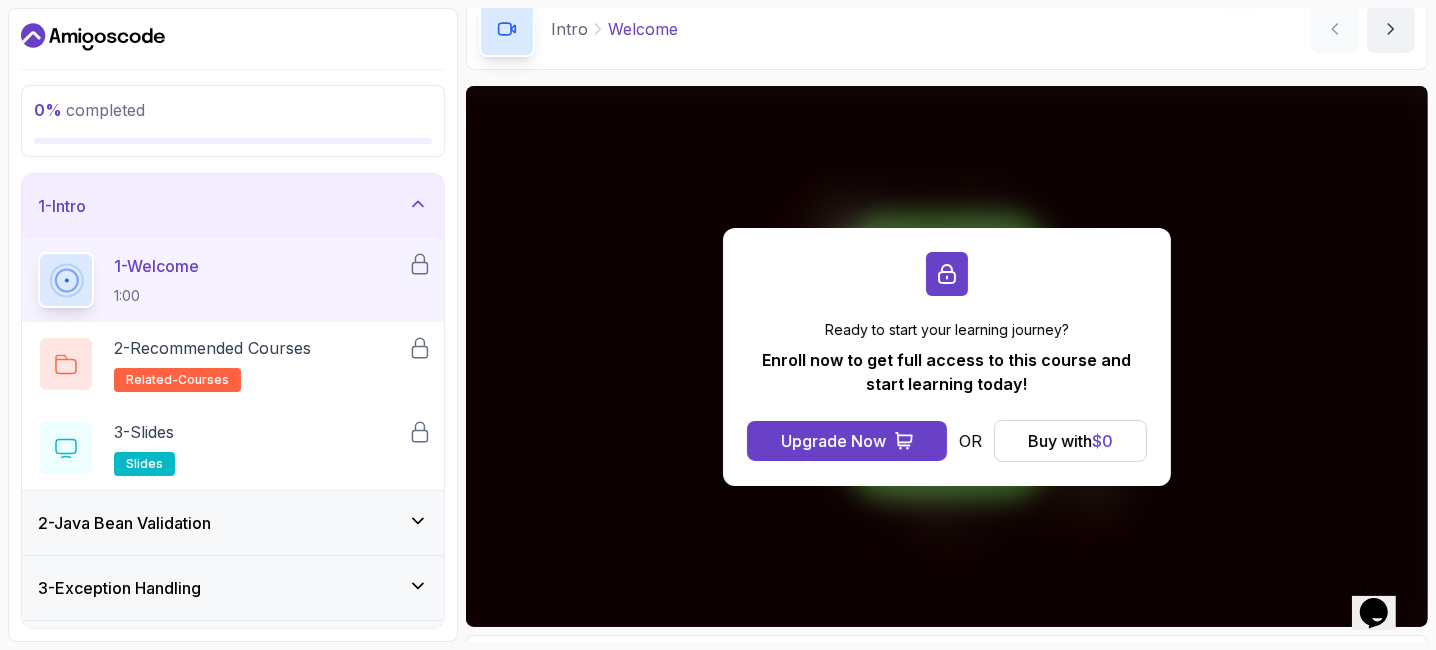 scroll, scrollTop: 94, scrollLeft: 0, axis: vertical 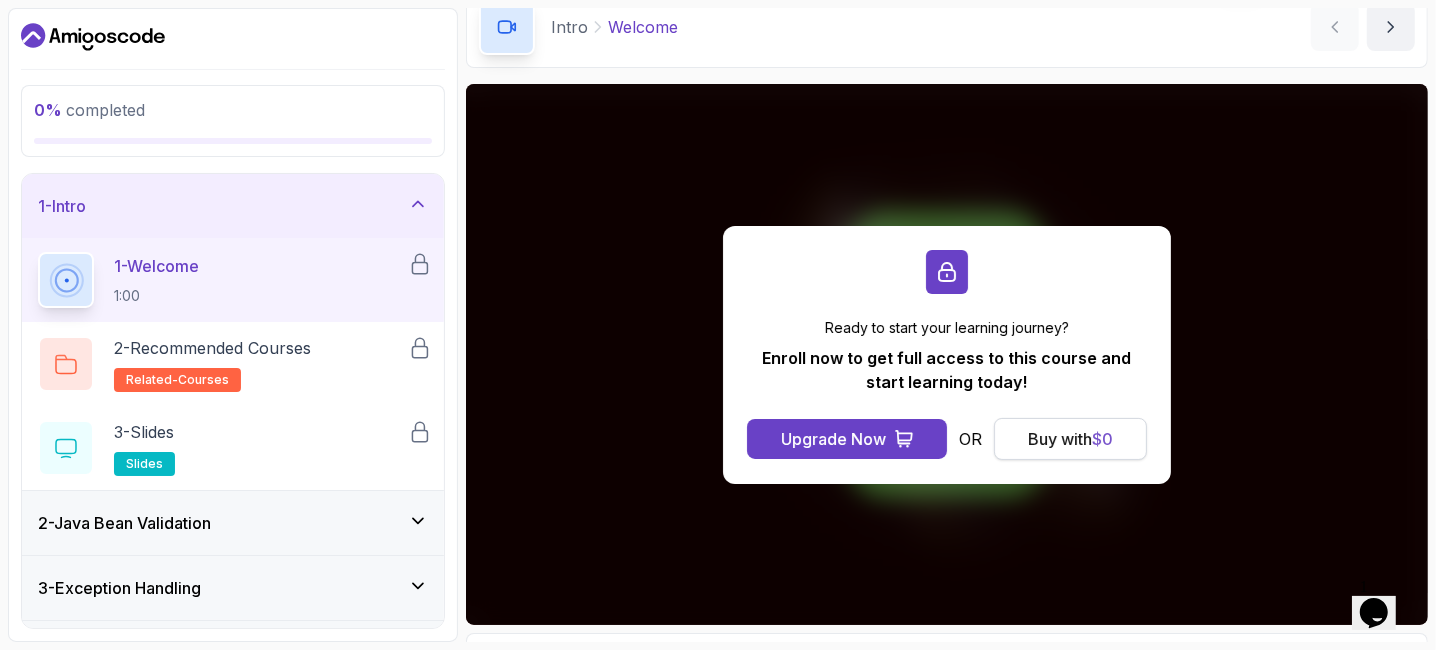 click on "Buy with  $ 0" at bounding box center (1070, 439) 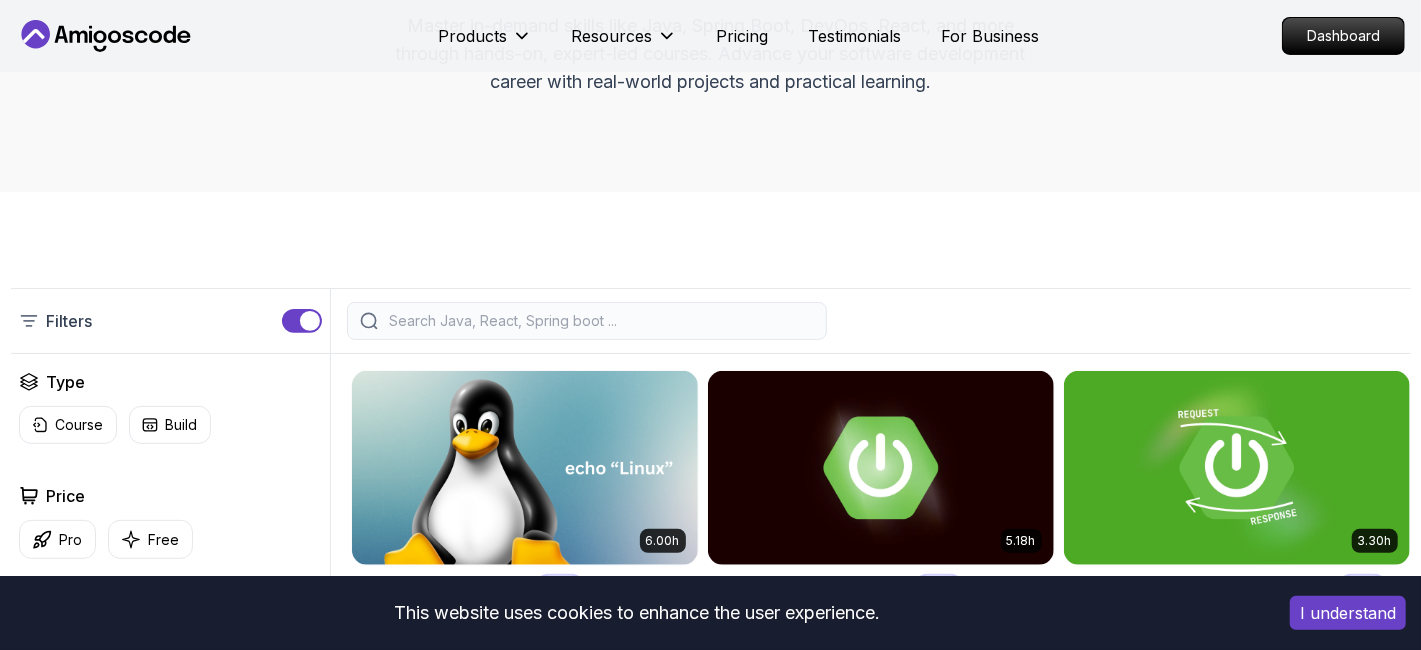 scroll, scrollTop: 0, scrollLeft: 0, axis: both 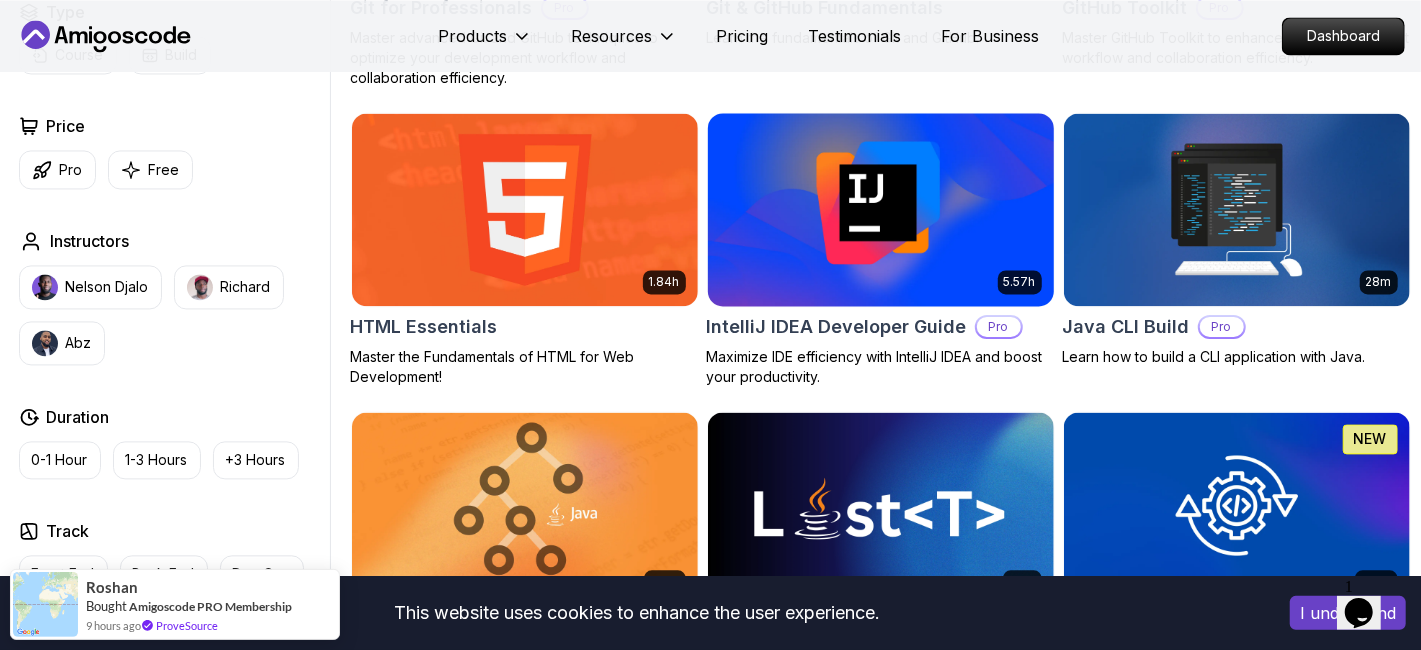 click on "This website uses cookies to enhance the user experience. I understand Products Resources Pricing Testimonials For Business Dashboard Products Resources Pricing Testimonials For Business Dashboard All Courses Learn Java, Spring Boot, DevOps & More with Amigoscode Premium Courses Master in-demand skills like Java, Spring Boot, DevOps, React, and more through hands-on, expert-led courses. Advance your software development career with real-world projects and practical learning. Filters Filters Type Course Build Price Pro Free Instructors Nelson Djalo Richard Abz Duration 0-1 Hour 1-3 Hours +3 Hours Track Front End Back End Dev Ops Full Stack Level Junior Mid-level Senior 6.00h Linux Fundamentals Pro Learn the fundamentals of Linux and how to use the command line 5.18h Advanced Spring Boot Pro Dive deep into Spring Boot with our advanced course, designed to take your skills from intermediate to expert level. 3.30h Building APIs with Spring Boot Pro 1.67h NEW Spring Boot for Beginners 6.65h NEW Spring Data JPA Pro" at bounding box center (710, 2559) 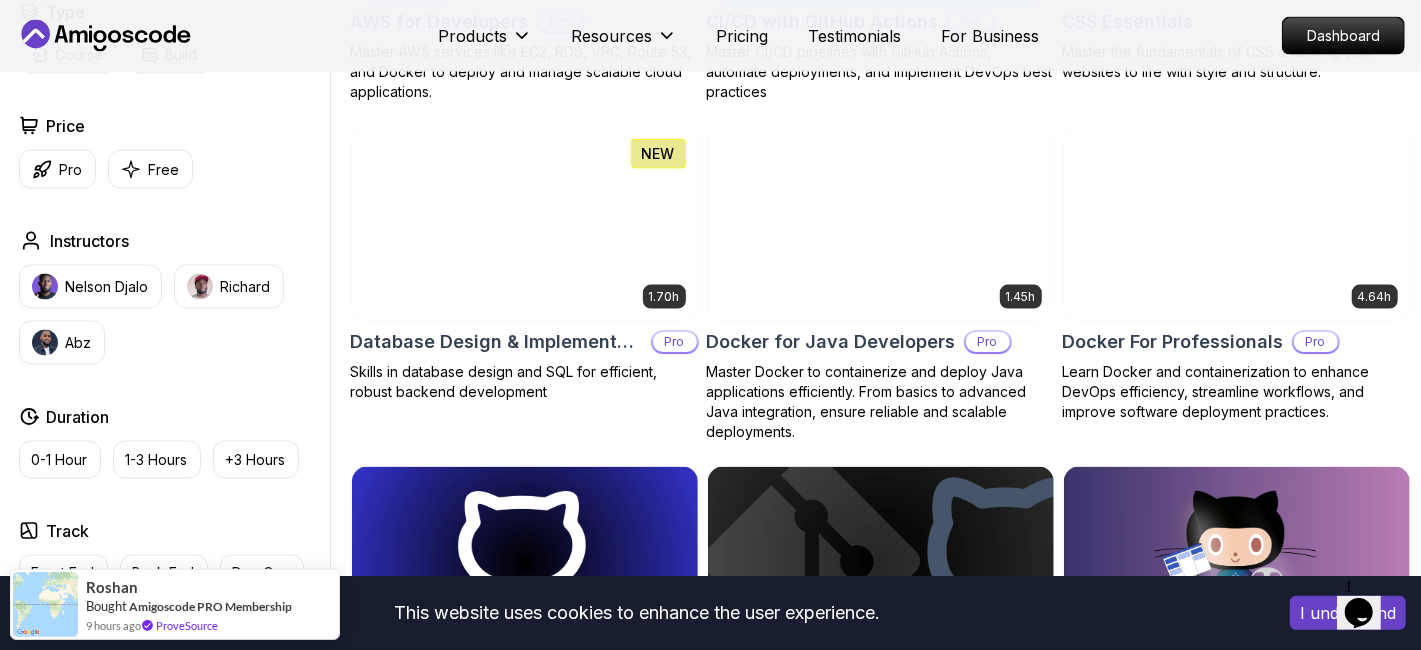scroll, scrollTop: 1665, scrollLeft: 0, axis: vertical 